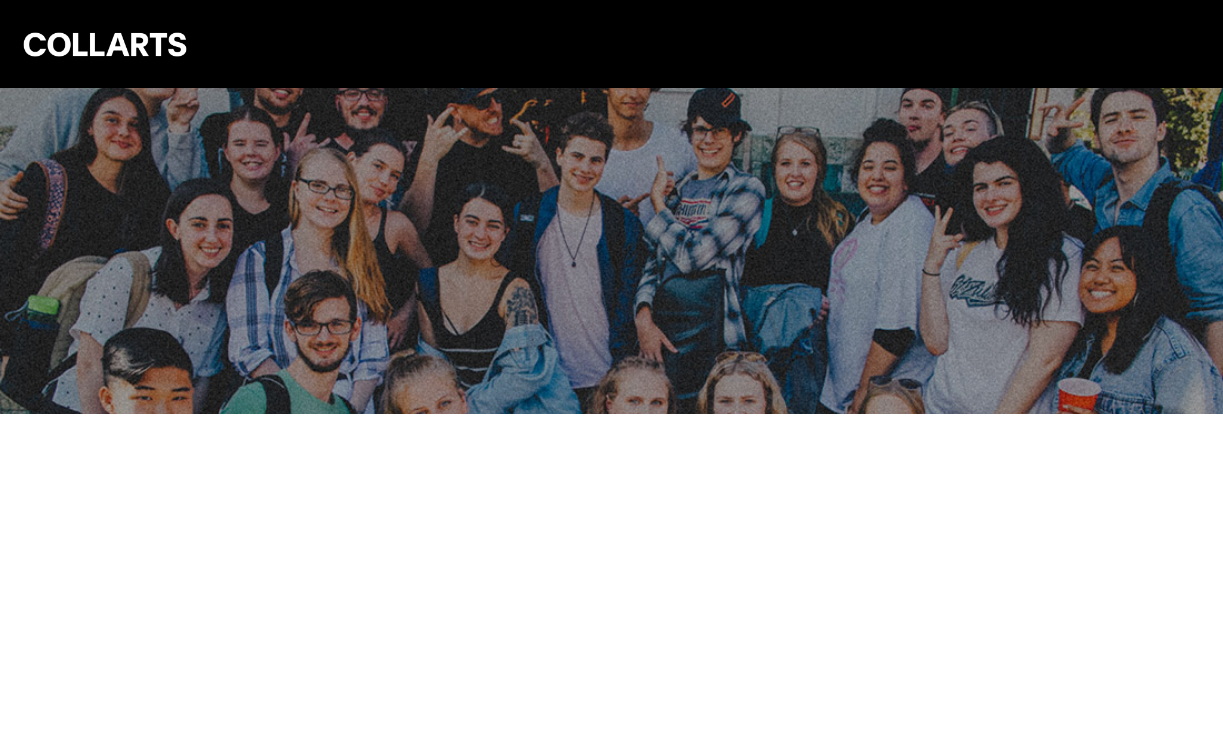 scroll, scrollTop: 0, scrollLeft: 0, axis: both 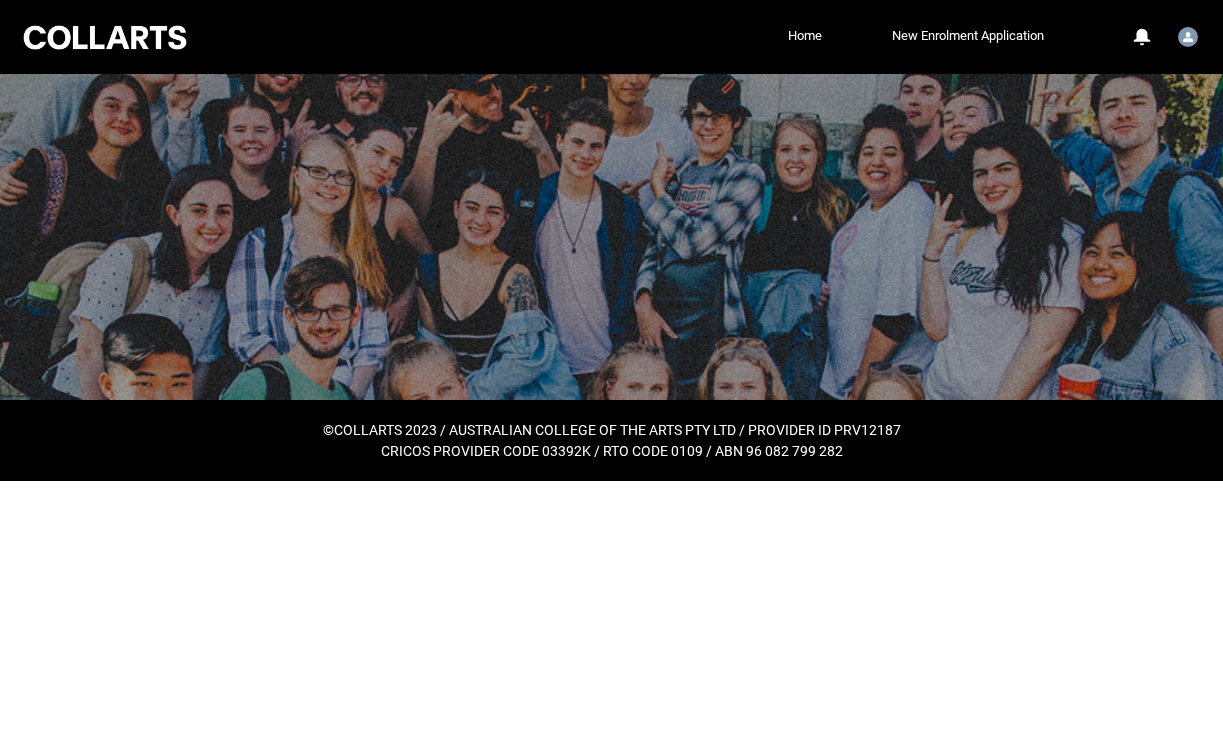 click on "Loading × Sorry to interrupt CSS Error Refresh
Skip to Main Content Collarts Education Community Home New Enrolment Application More 0 Notifications Profile Log Out
©COLLARTS 2023 / AUSTRALIAN COLLEGE OF THE ARTS PTY LTD / PROVIDER ID PRV12187
CRICOS PROVIDER CODE 03392K / RTO CODE 0109 / ABN 96 082 799 282
Loading Case List" at bounding box center [611, 240] 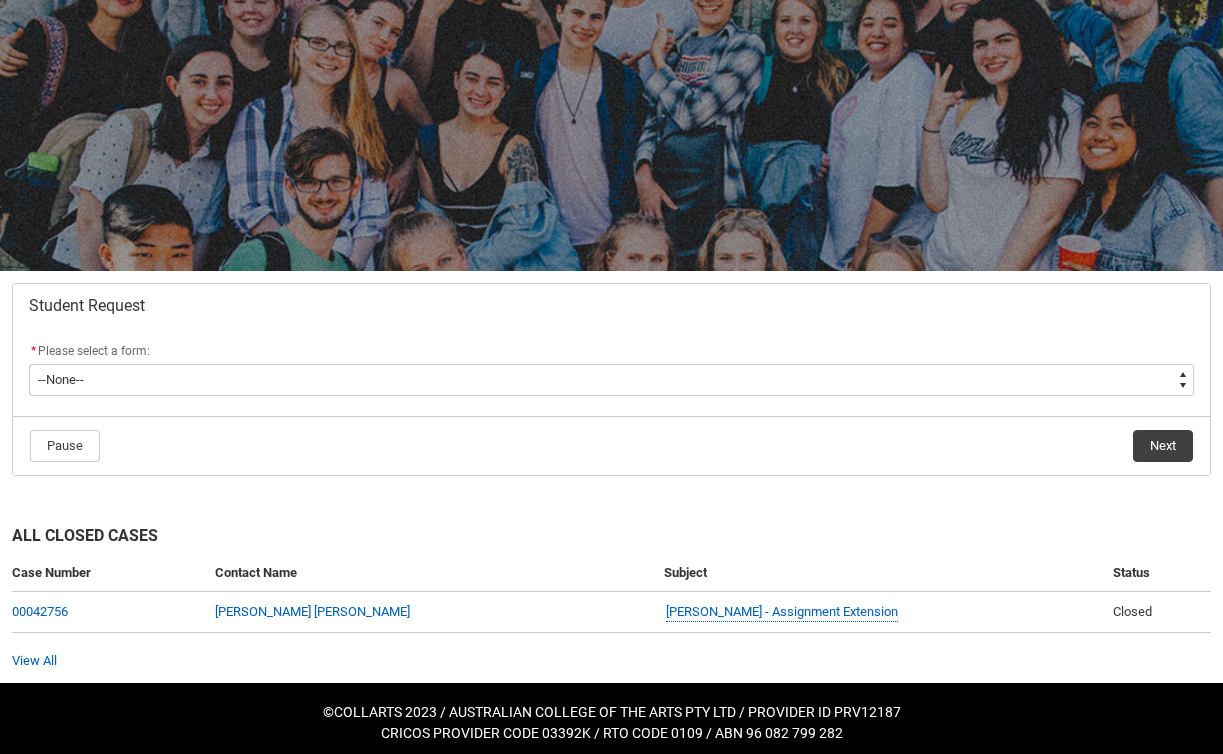 scroll, scrollTop: 138, scrollLeft: 0, axis: vertical 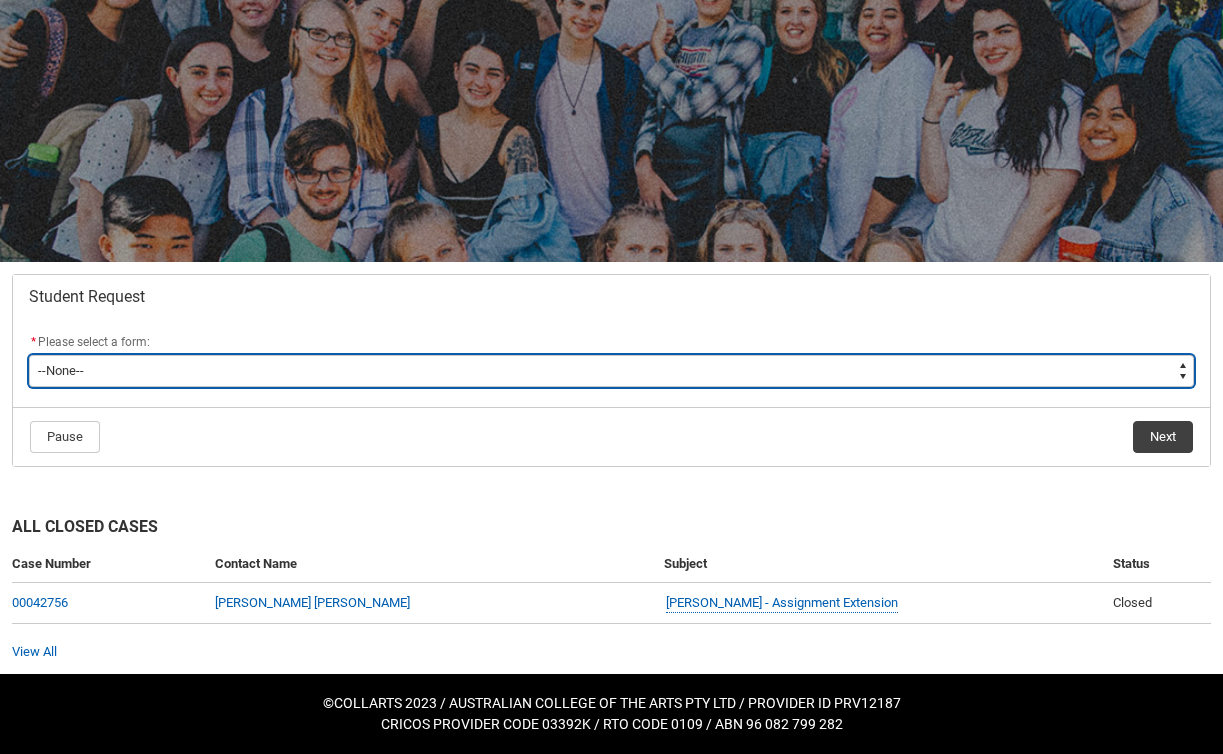 click on "--None-- Academic Transcript Application to Appeal Assignment Extension Course Credit / RPL Course Transfer Deferral / Leave of Absence Enrolment Variation Grievance Reasonable Adjustment Return to Study Application Special Consideration Tuition Fee Refund Withdraw & Cancel Enrolment General Enquiry FEE-HELP Exemption Form Financial Hardship Program" at bounding box center (611, 371) 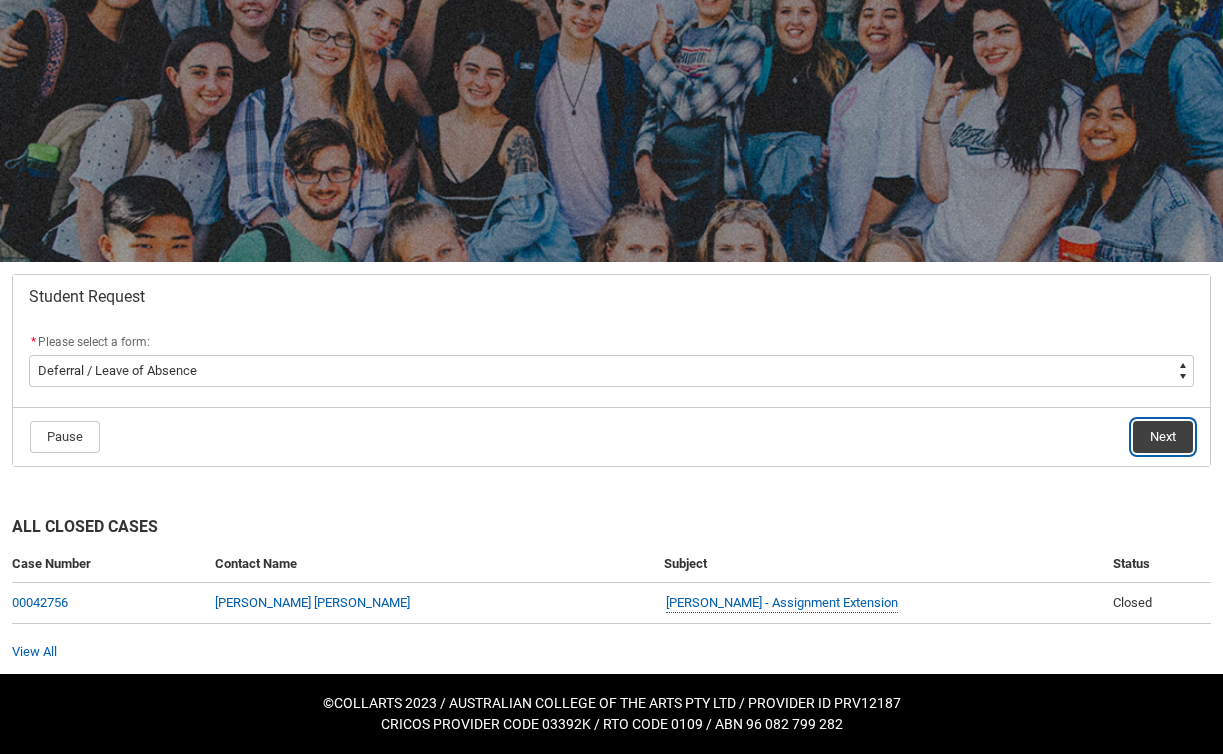 click on "Next" 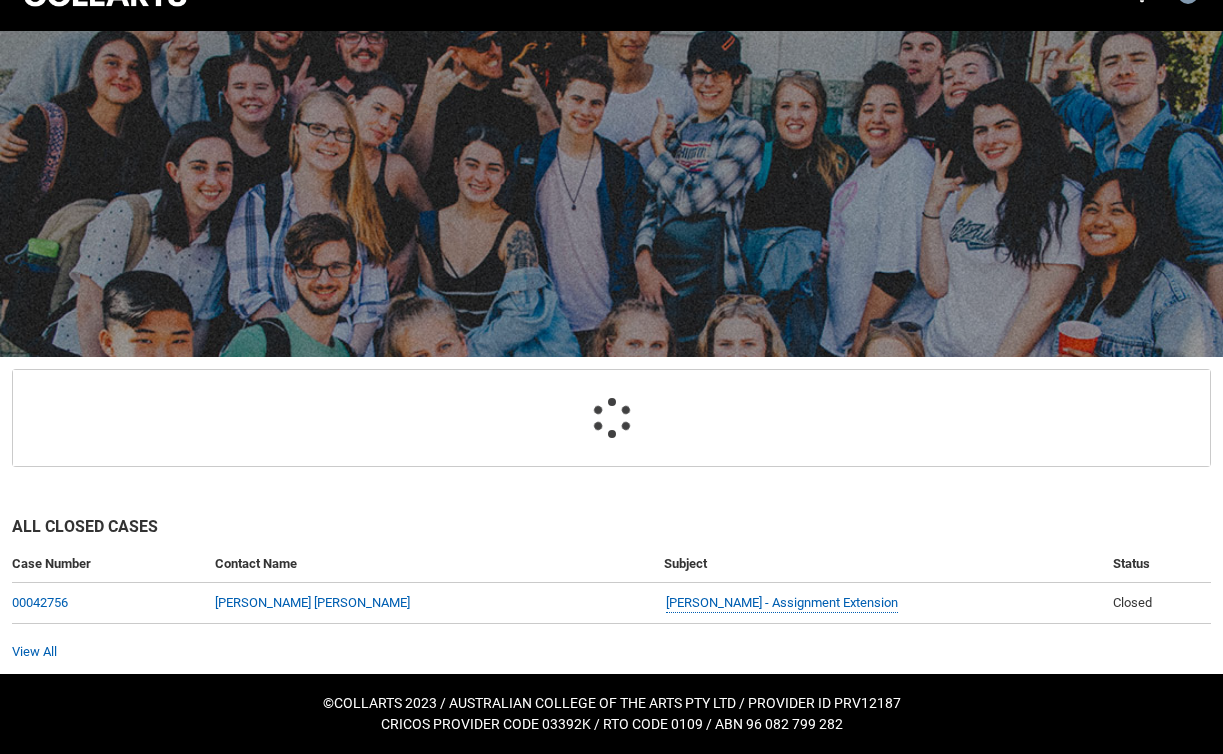 scroll, scrollTop: 177, scrollLeft: 0, axis: vertical 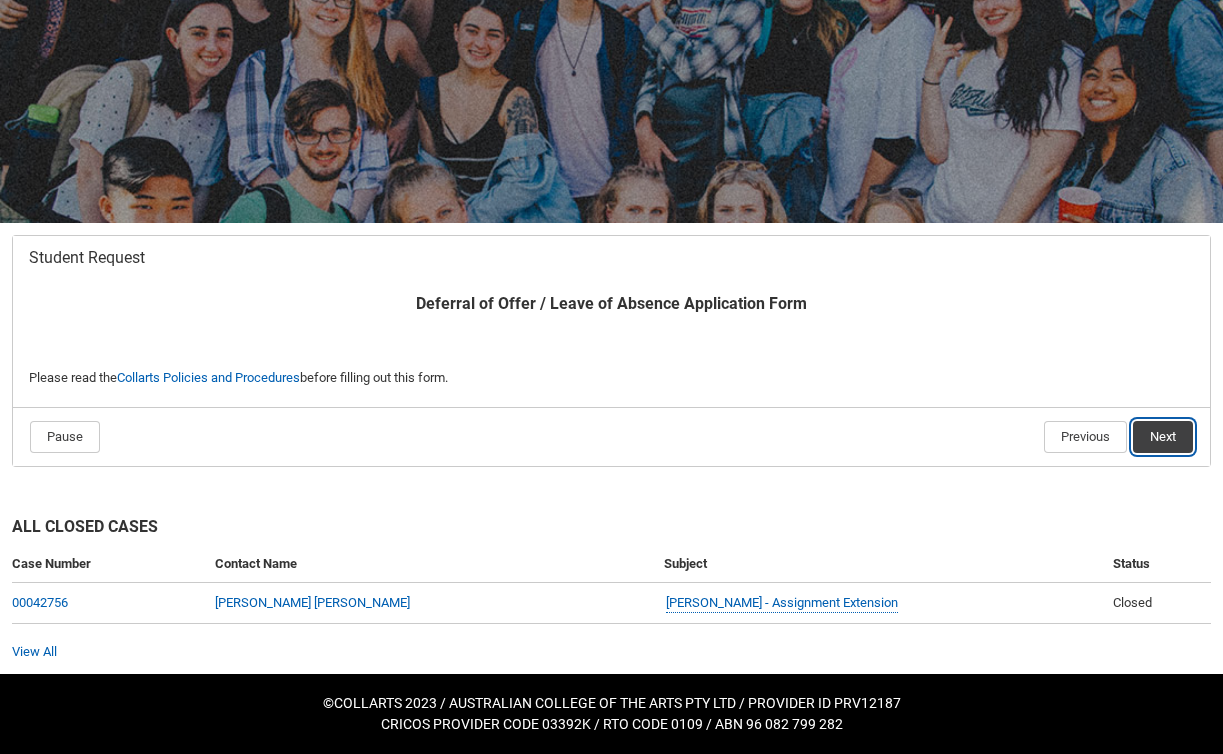 click on "Next" 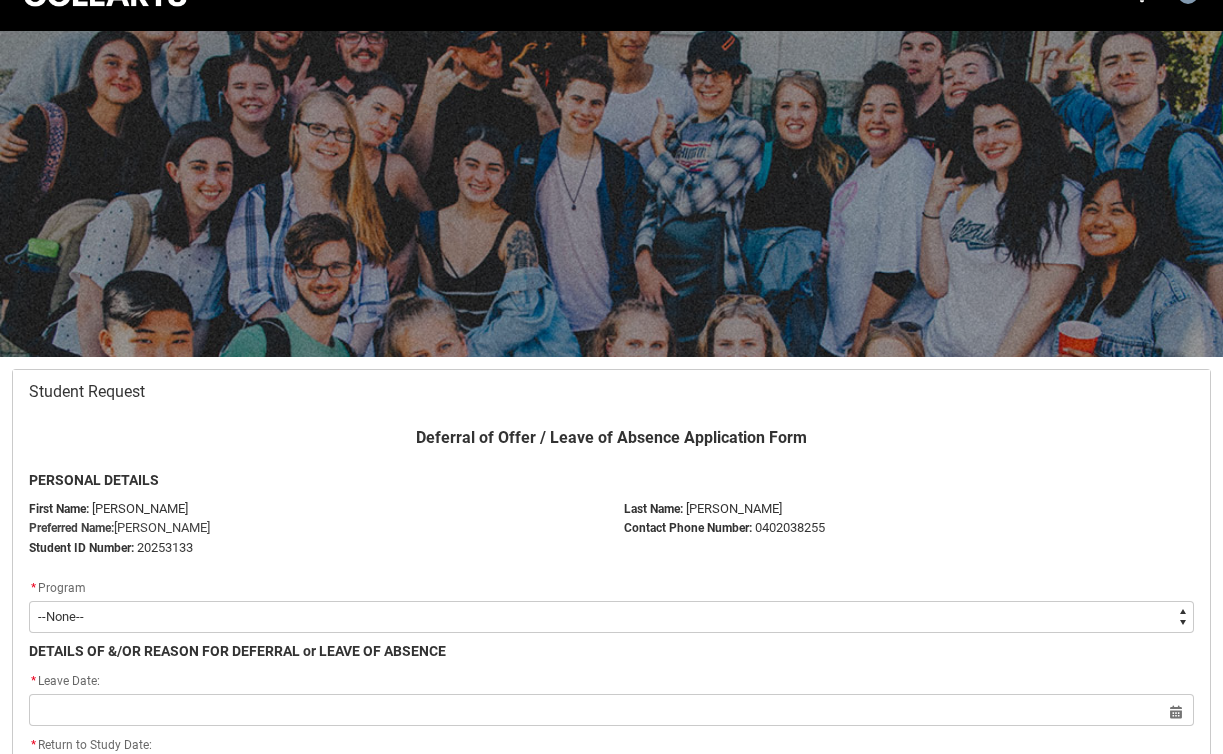 scroll, scrollTop: 213, scrollLeft: 0, axis: vertical 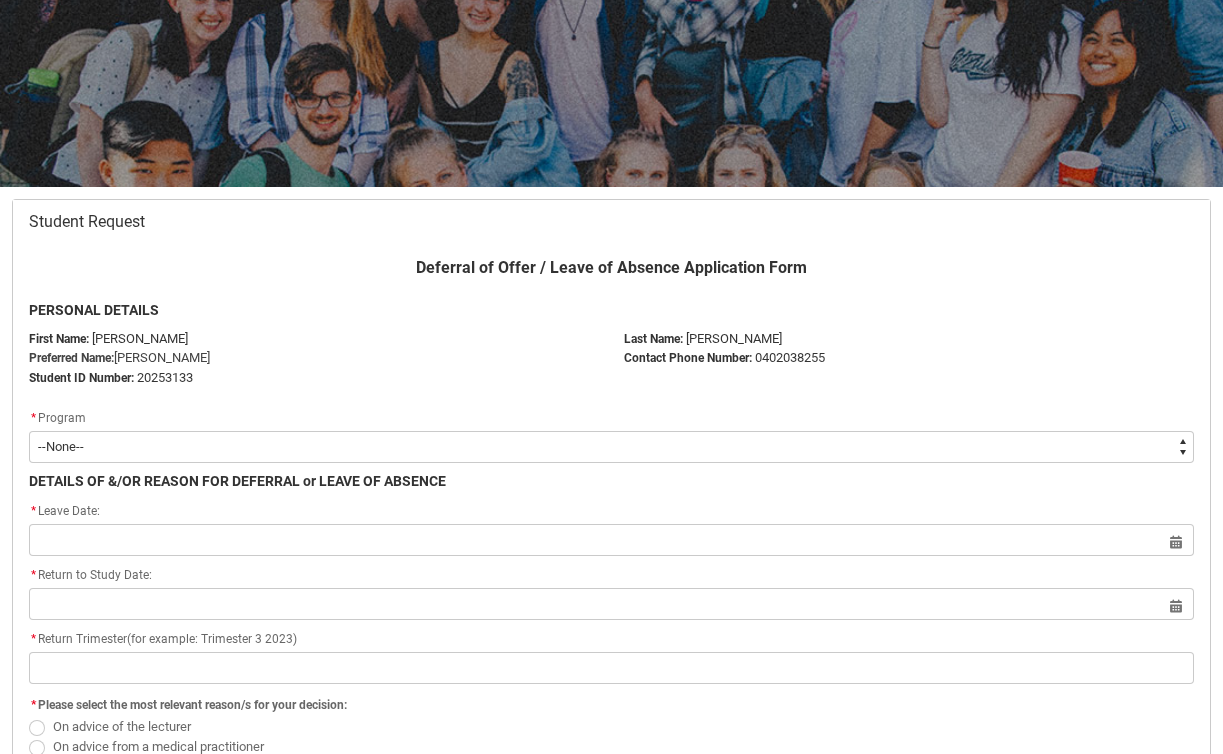 click on "--None-- Bachelor of Fashion Marketing (Branding and Communications) V1" at bounding box center [611, 447] 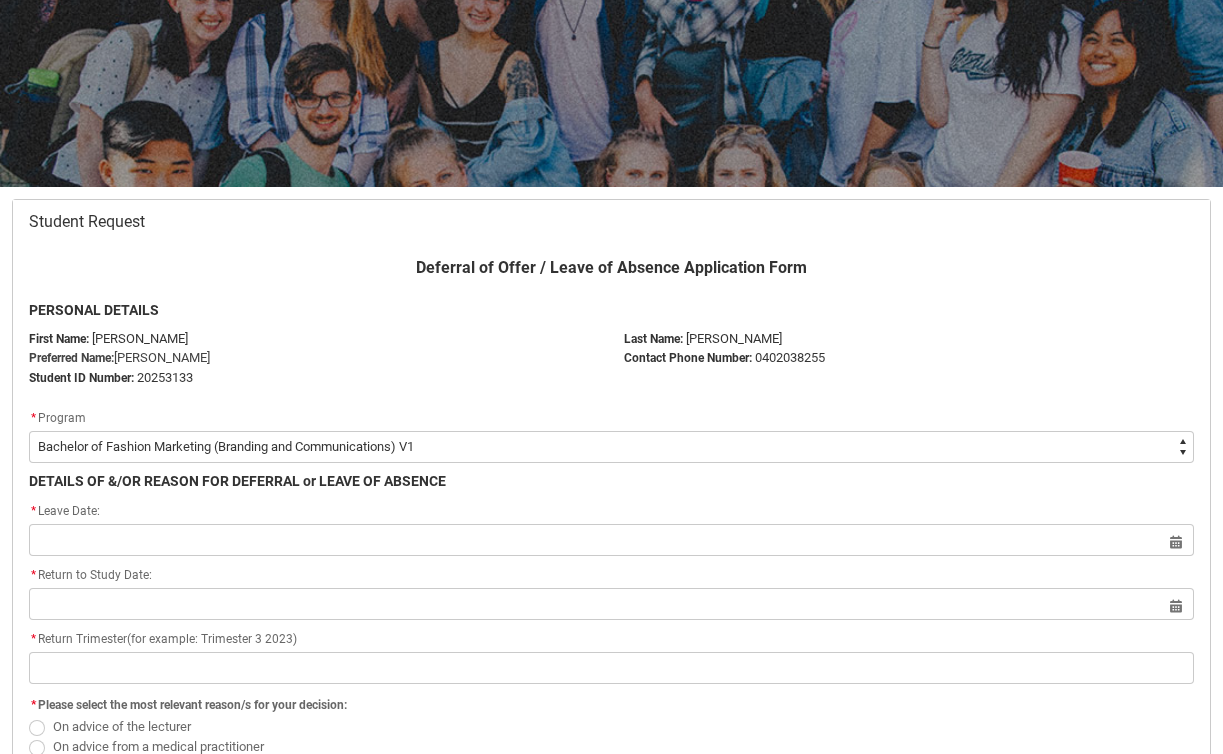 click on "* Leave Date:" 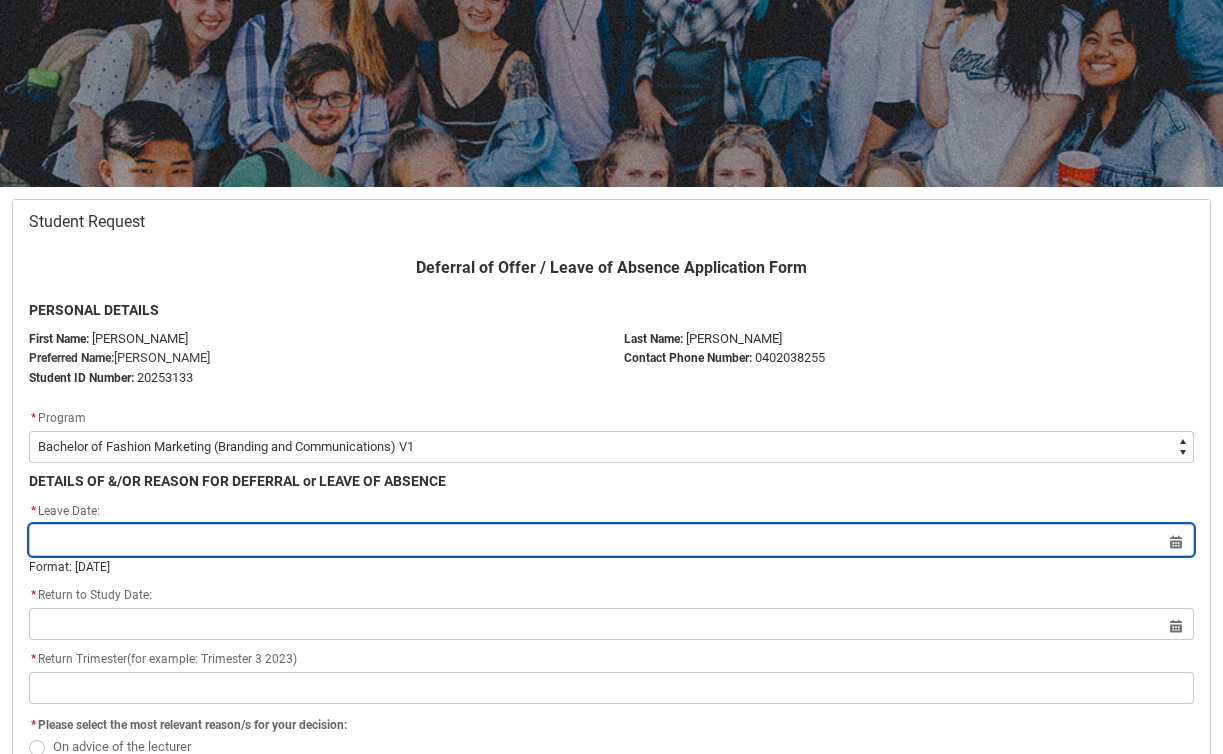 click at bounding box center (611, 540) 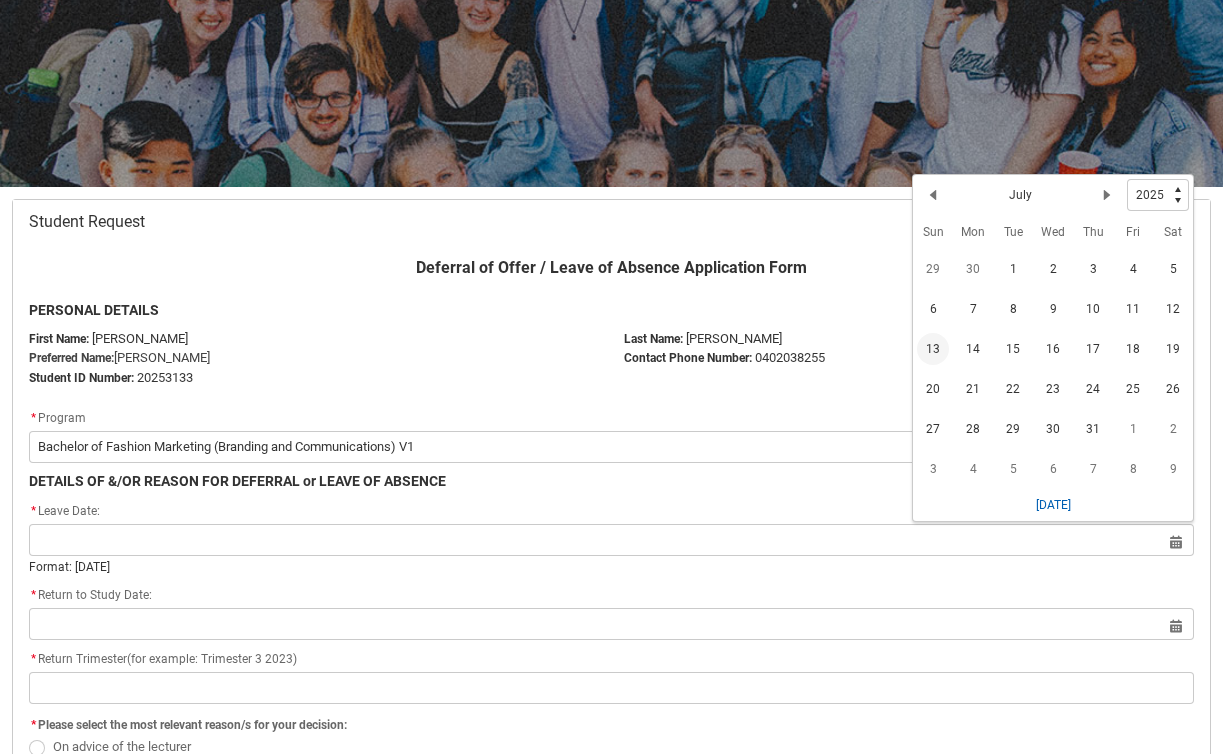 click on "13" 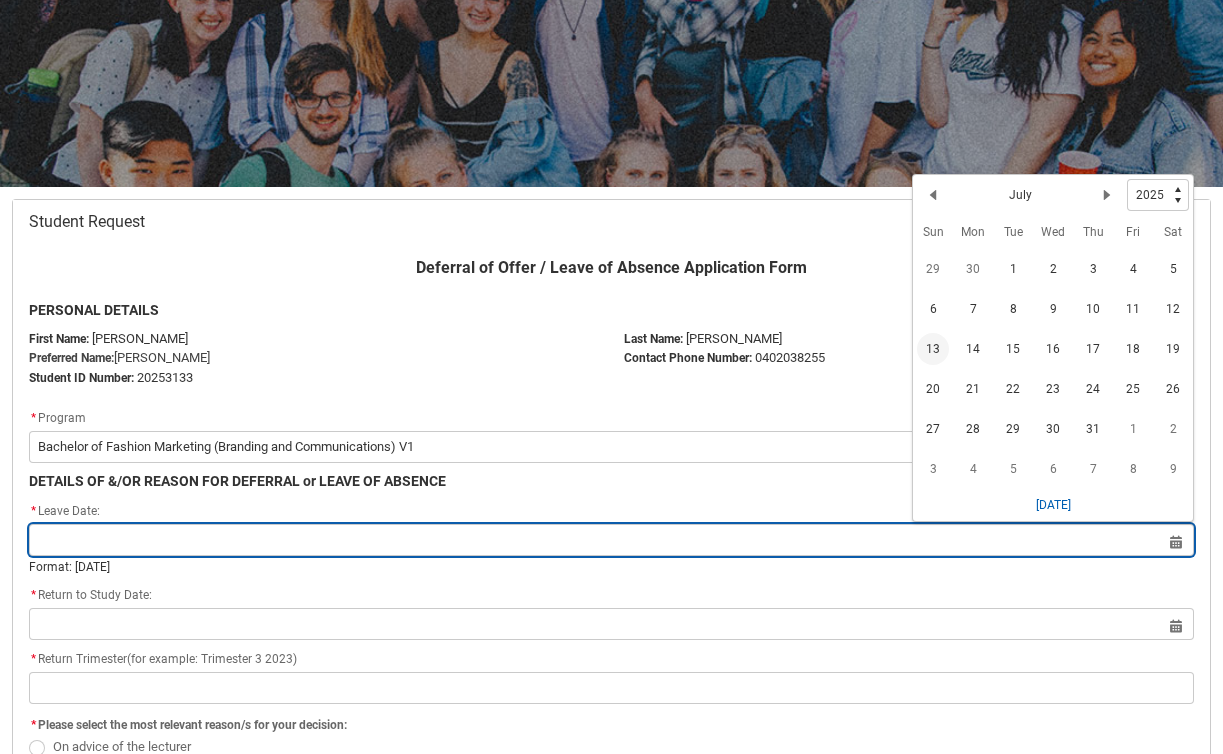 type on "2025-07-13" 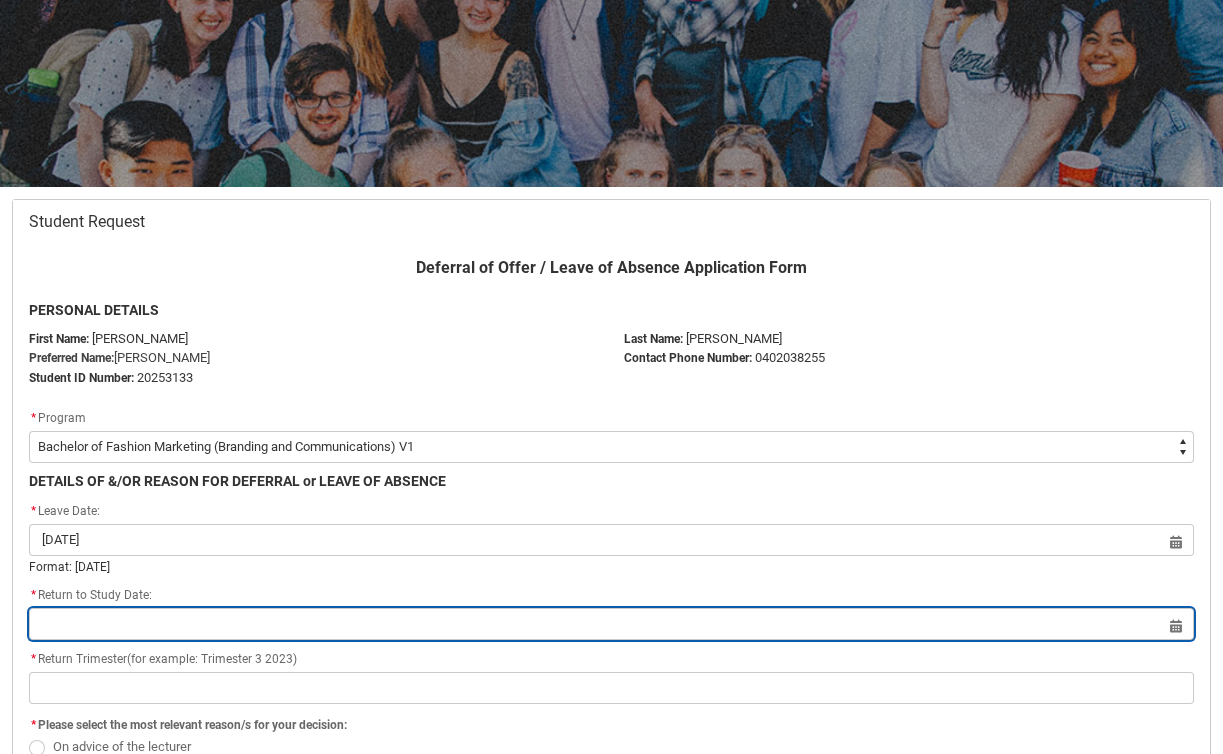 click at bounding box center (611, 624) 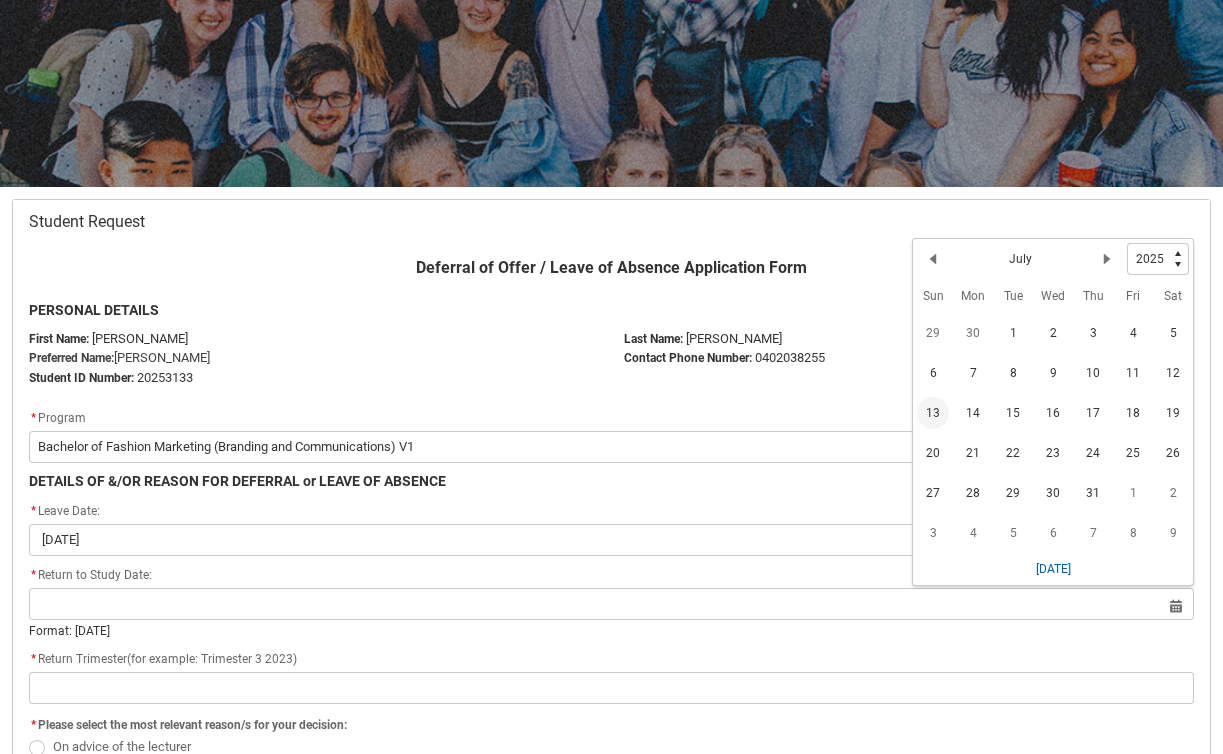 type 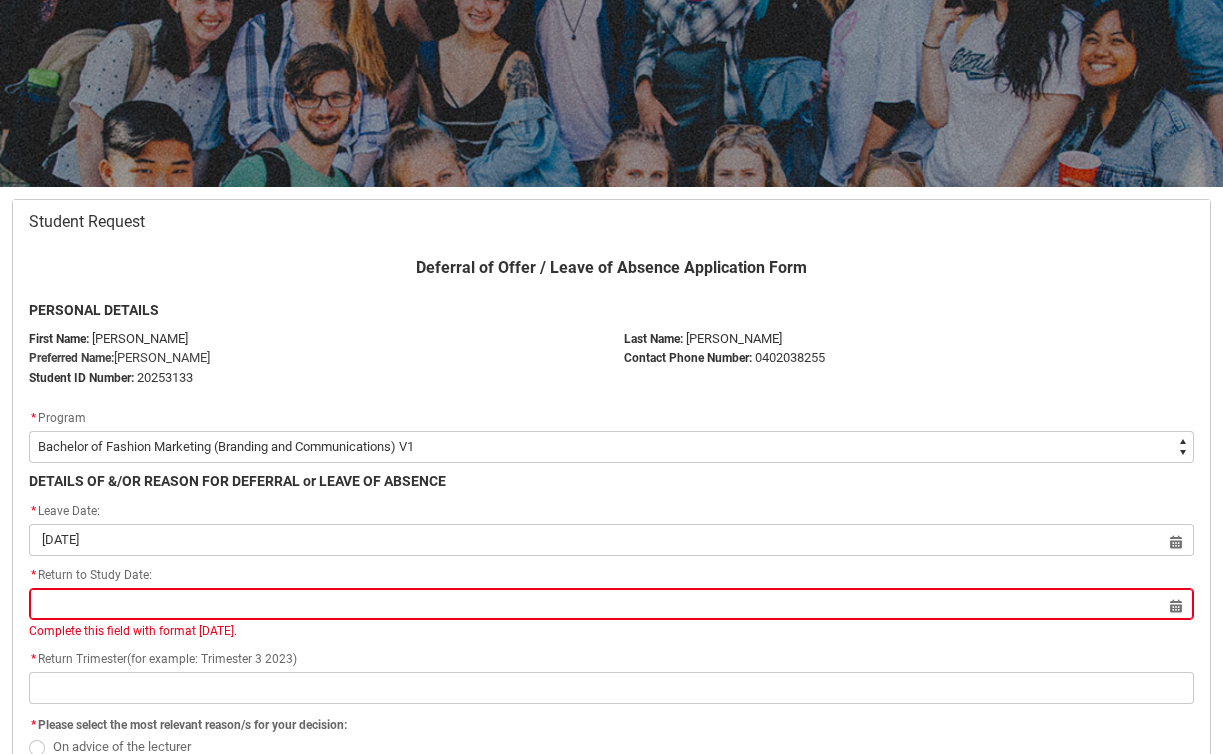 click on "* Return to Study Date: Select a date for     Complete this field with format 31 Dec 2024." 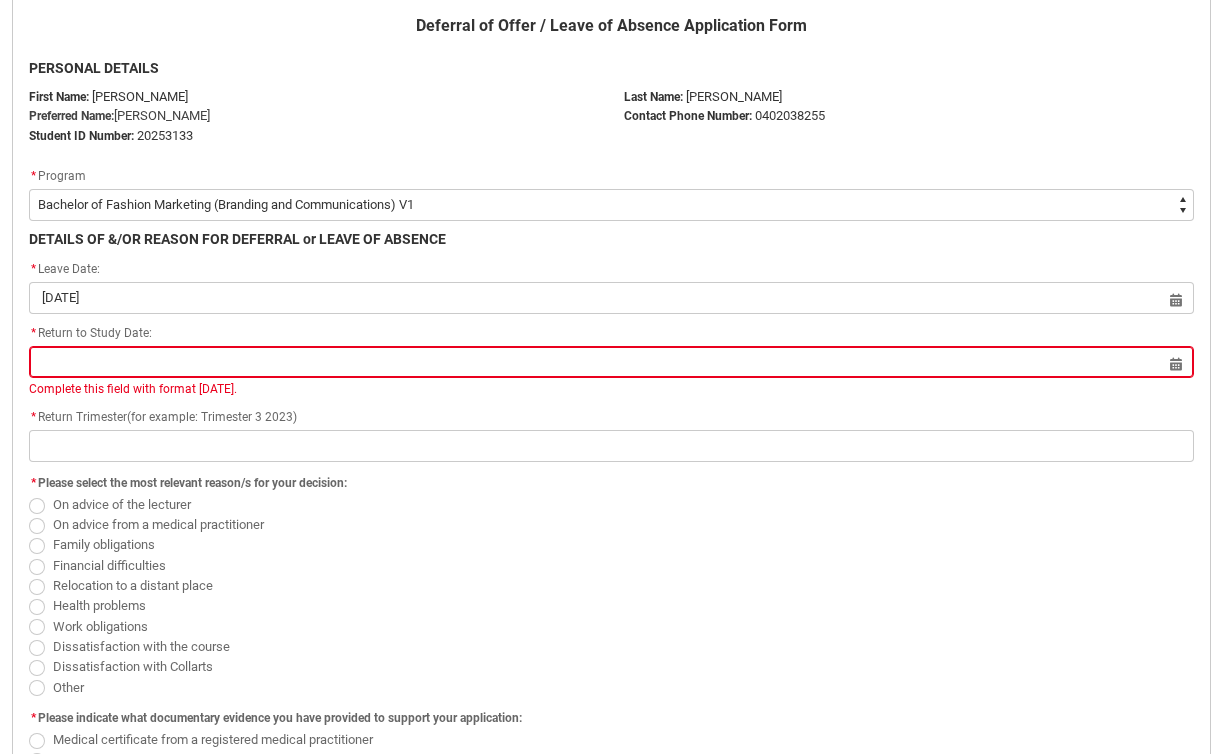 scroll, scrollTop: 462, scrollLeft: 0, axis: vertical 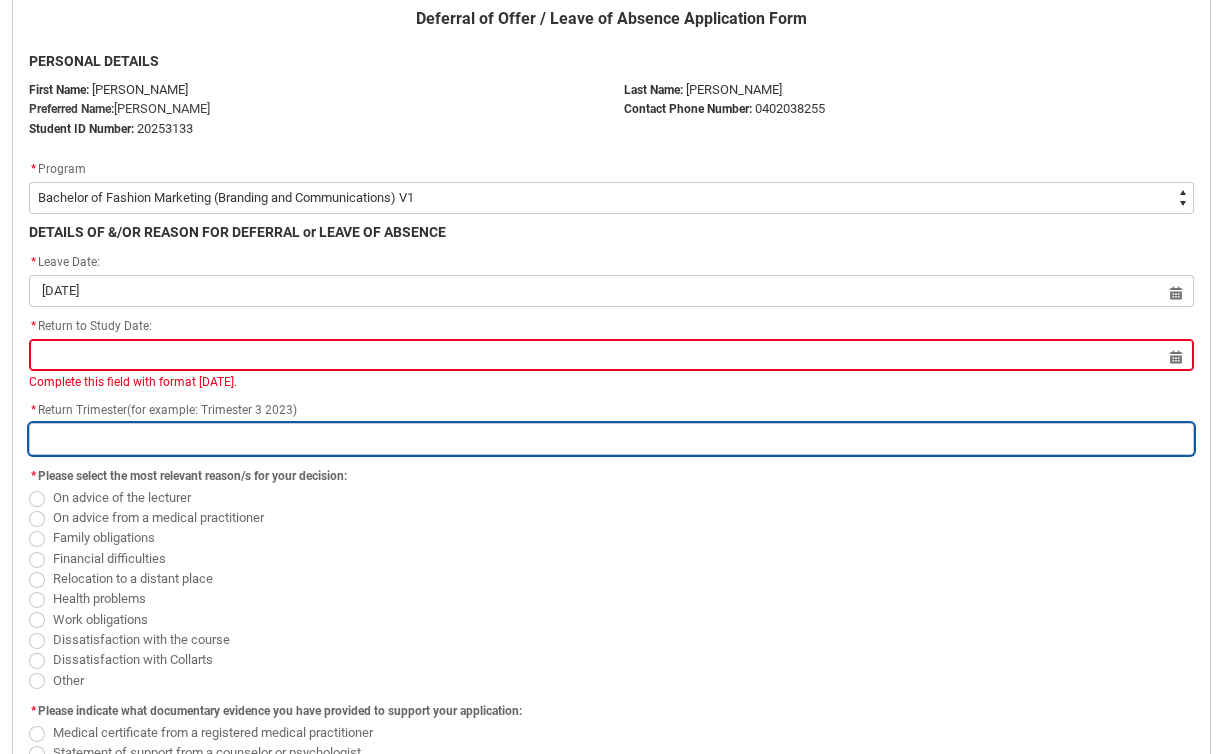 click at bounding box center (611, 439) 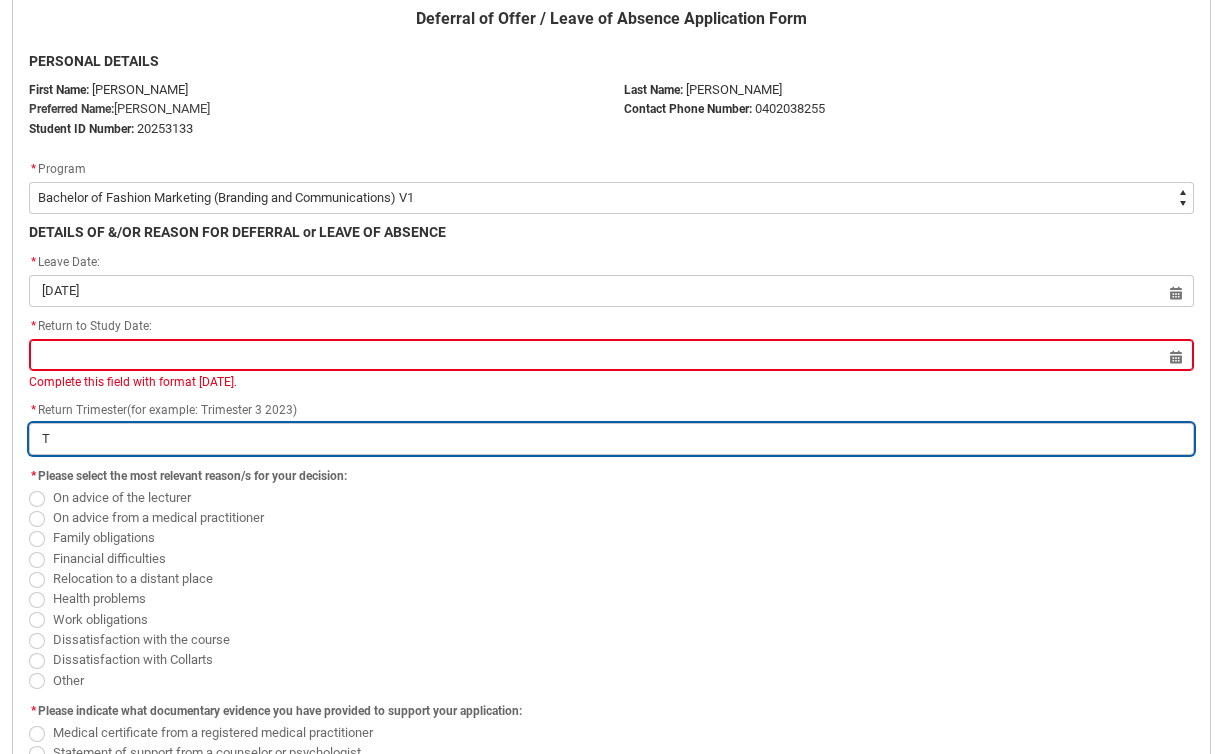 type on "TR" 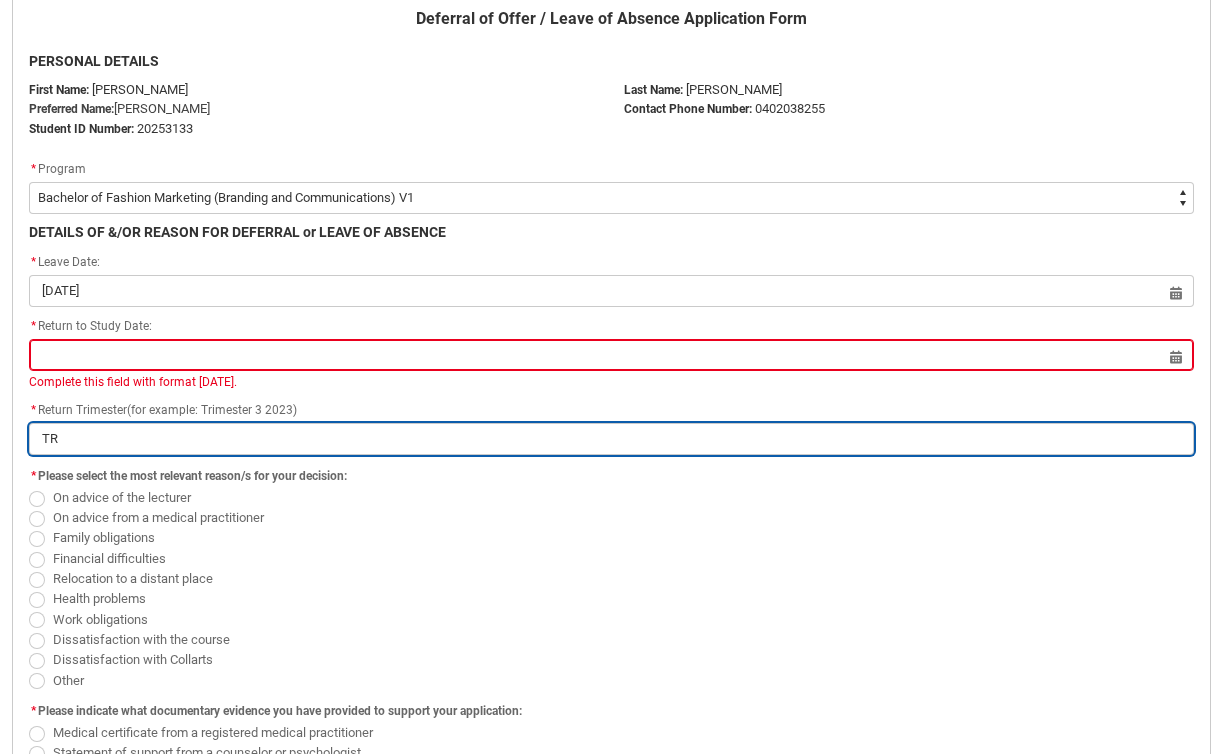 type on "TRI" 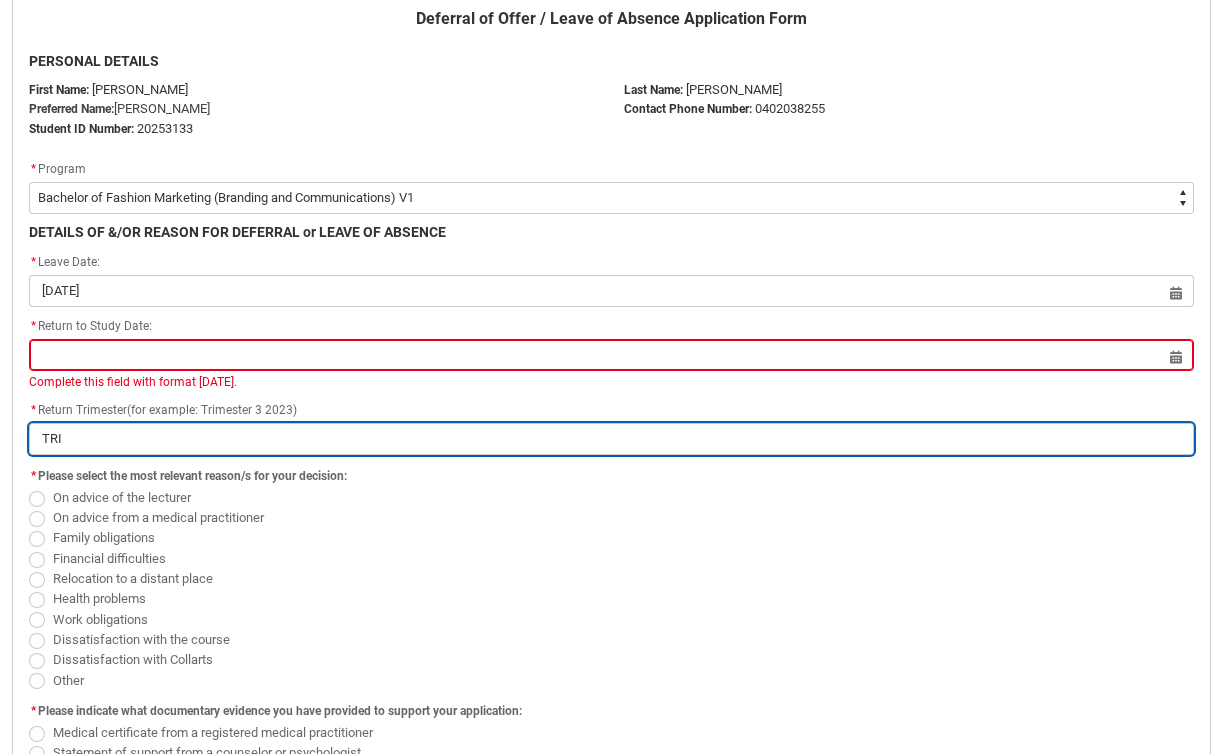 type on "TRIM" 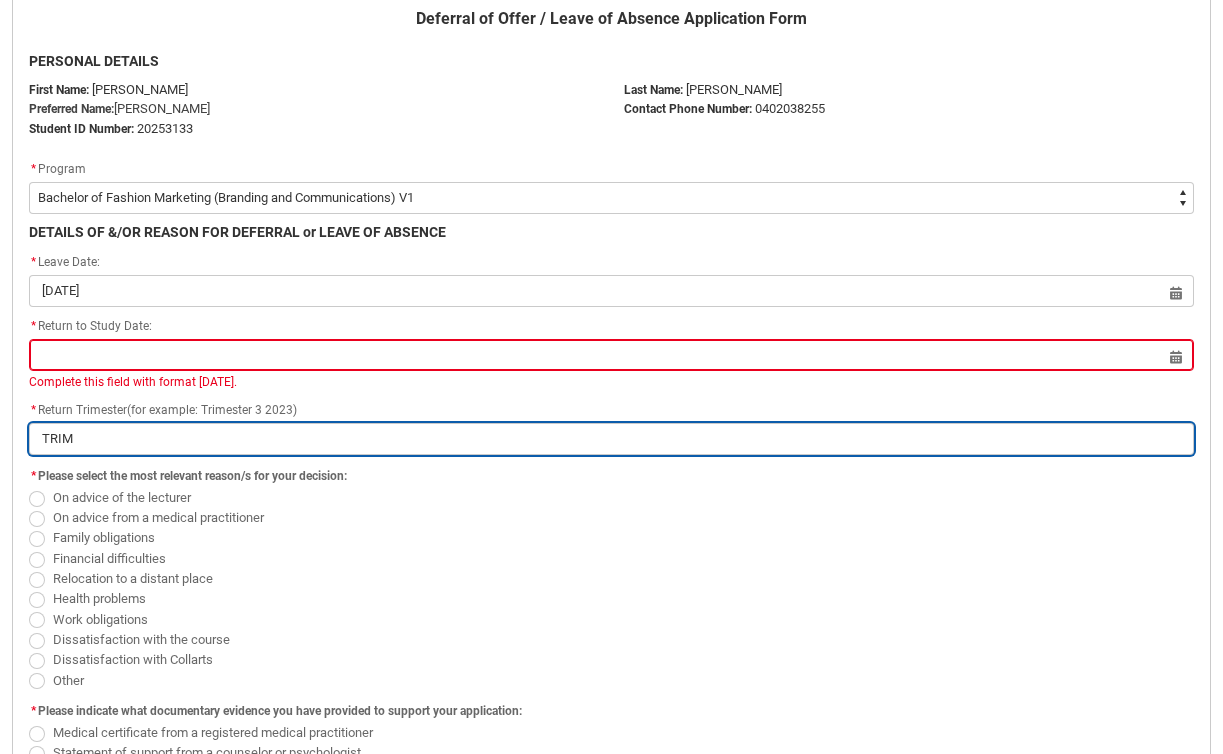 type on "TRIME" 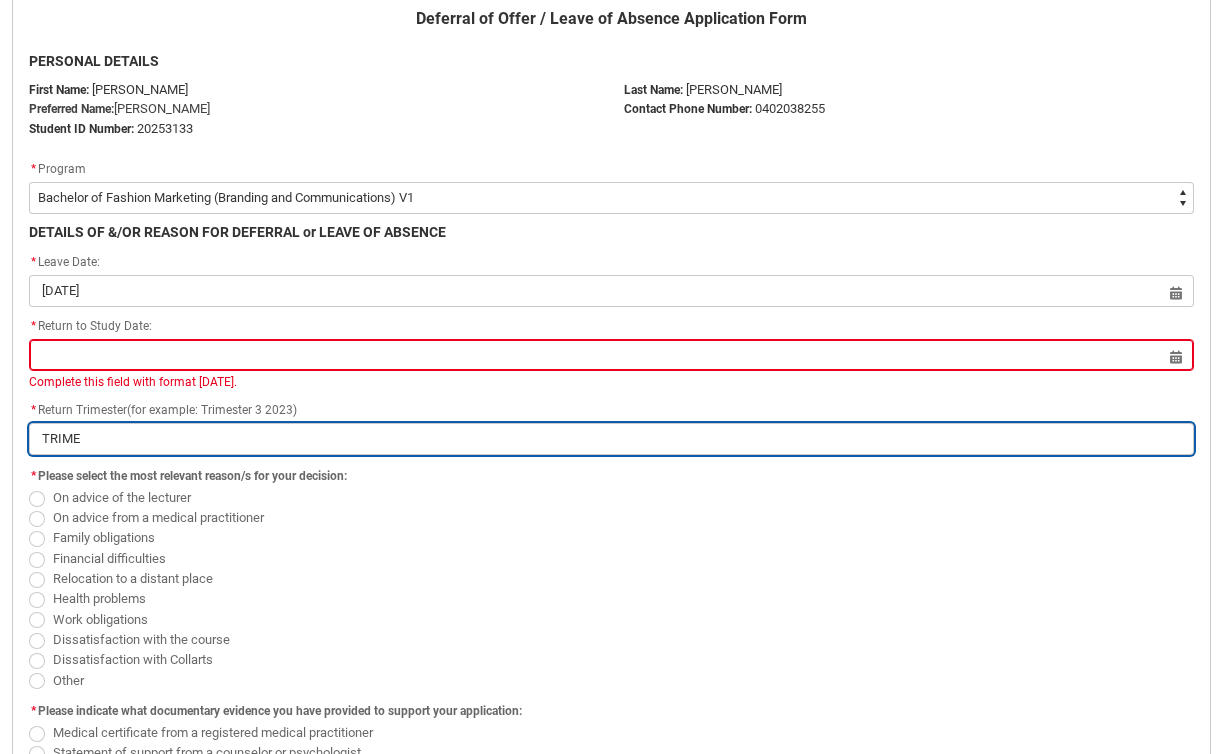 type on "TRIMES" 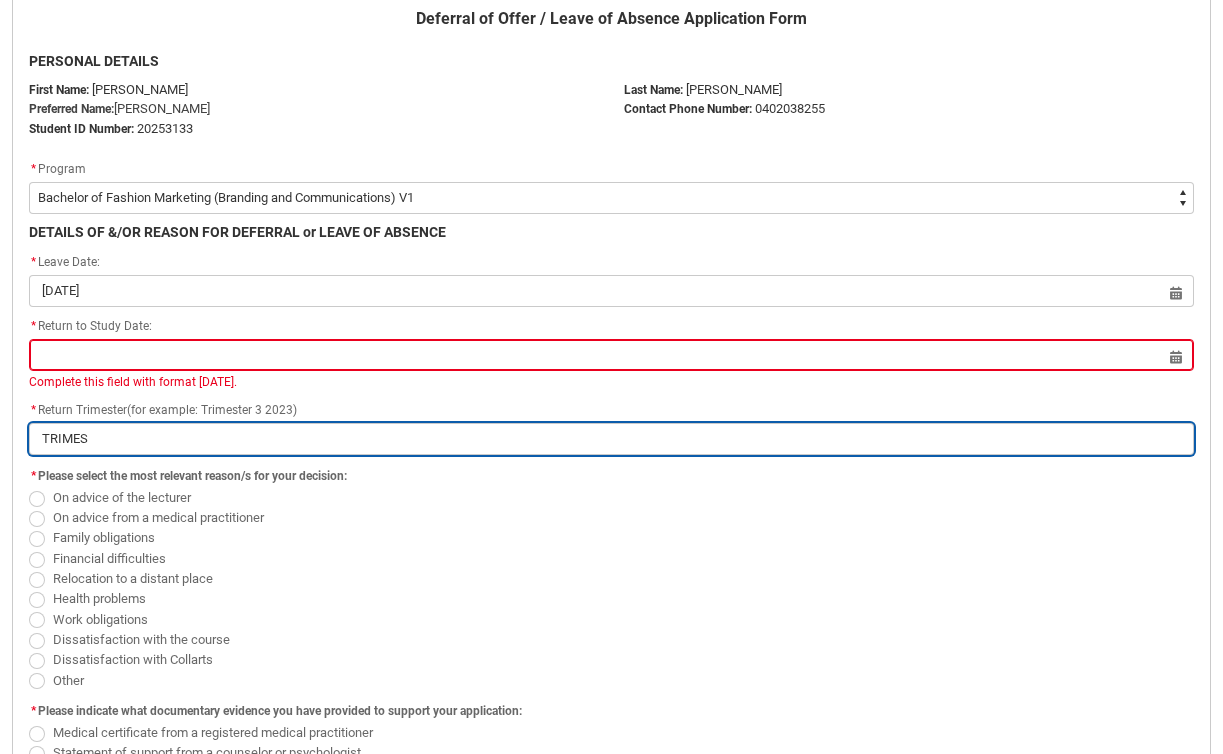 type on "TRIMEST" 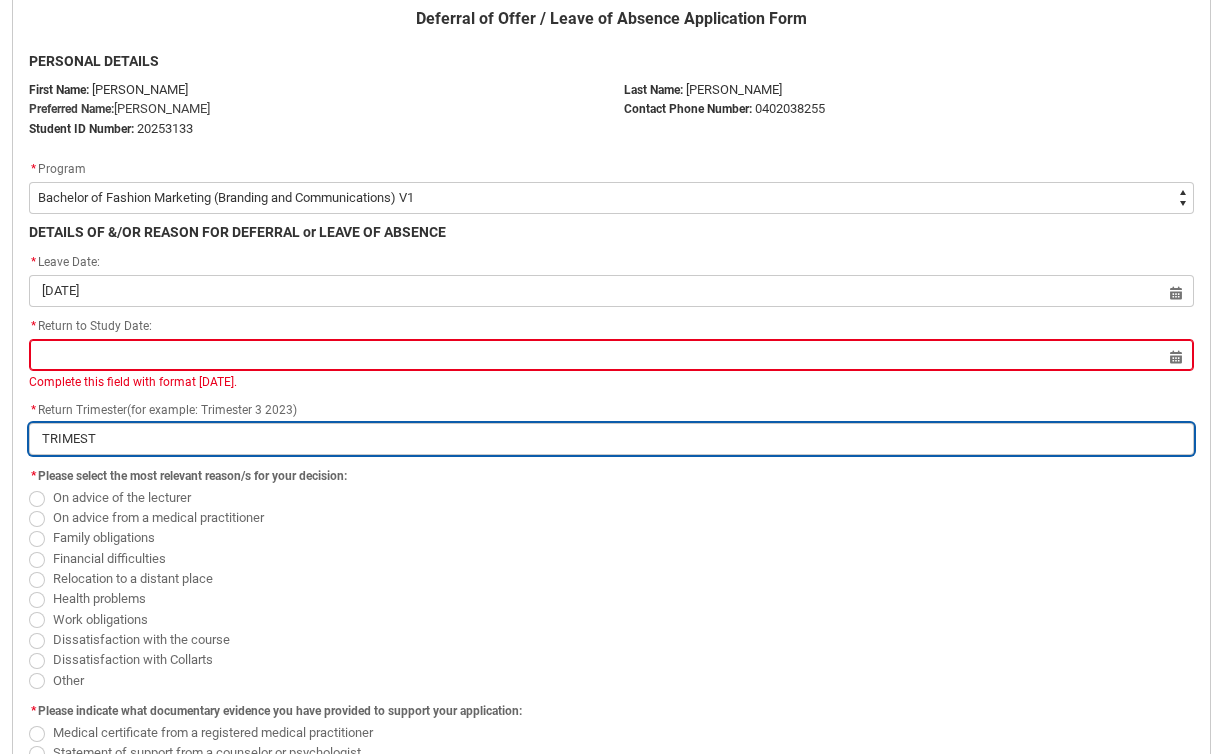 type on "TRIMESTE" 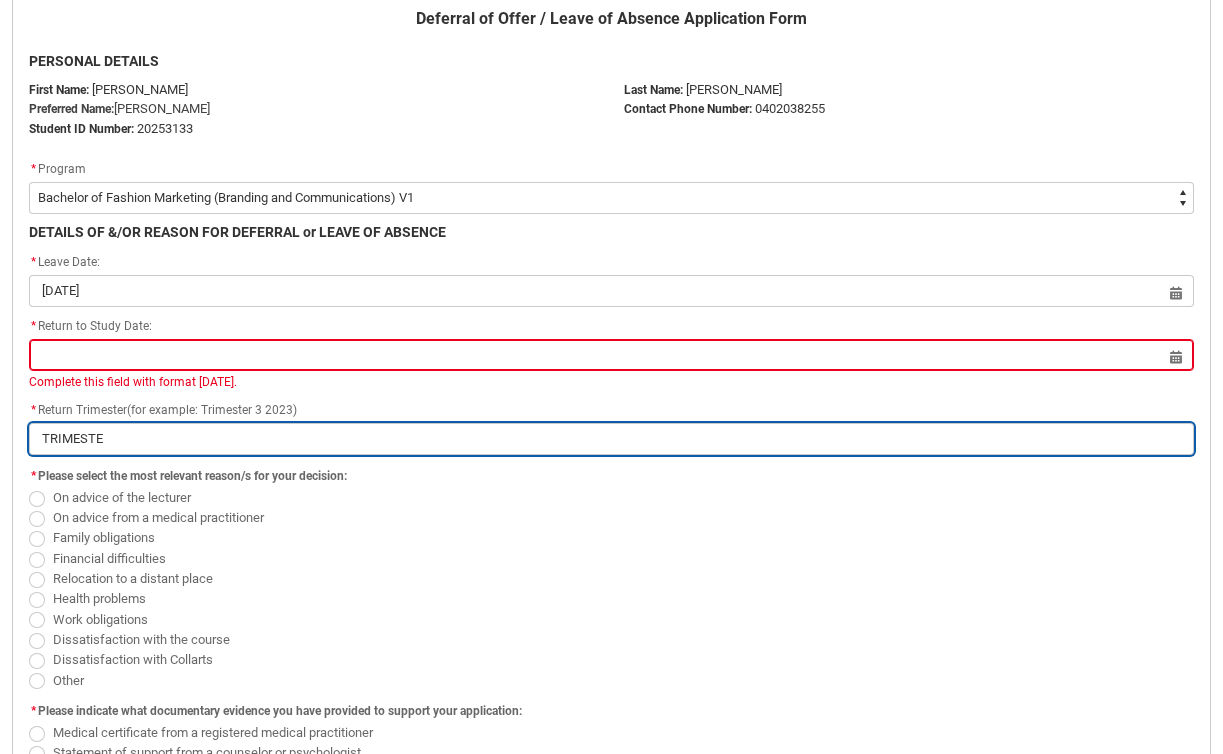 type on "TRIMESTER" 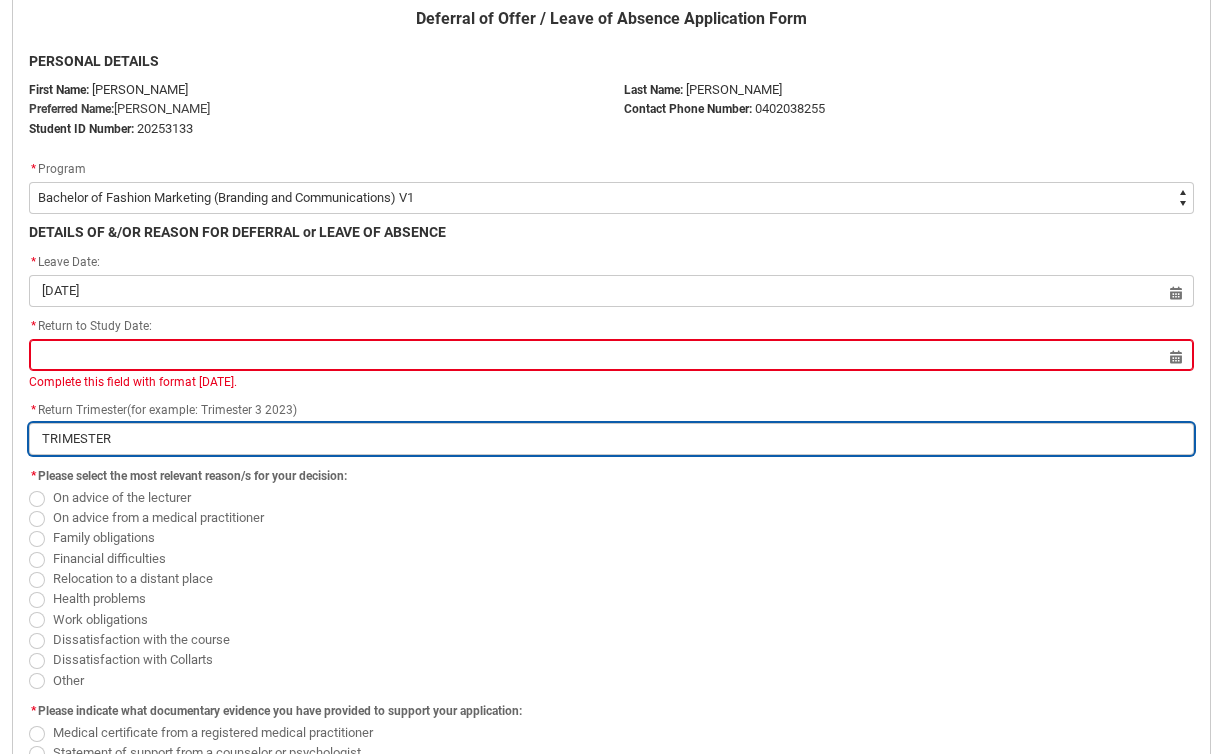 type on "TRIMESTER" 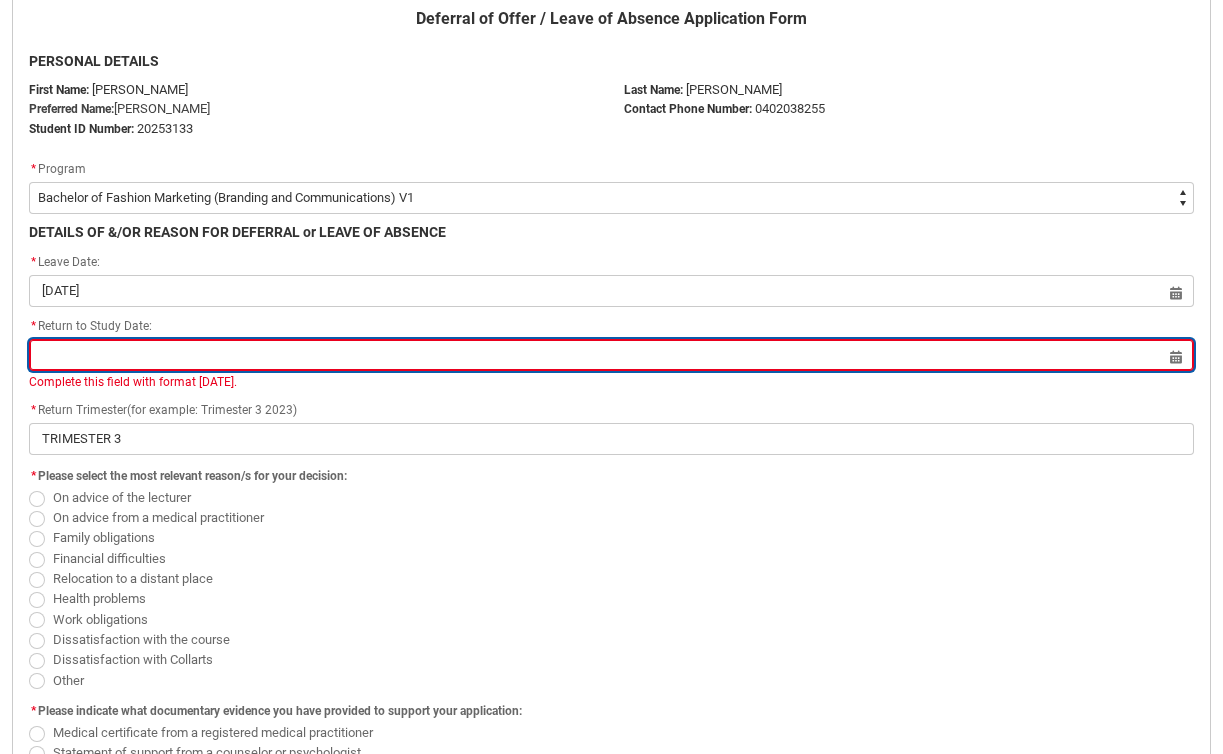 click at bounding box center (611, 355) 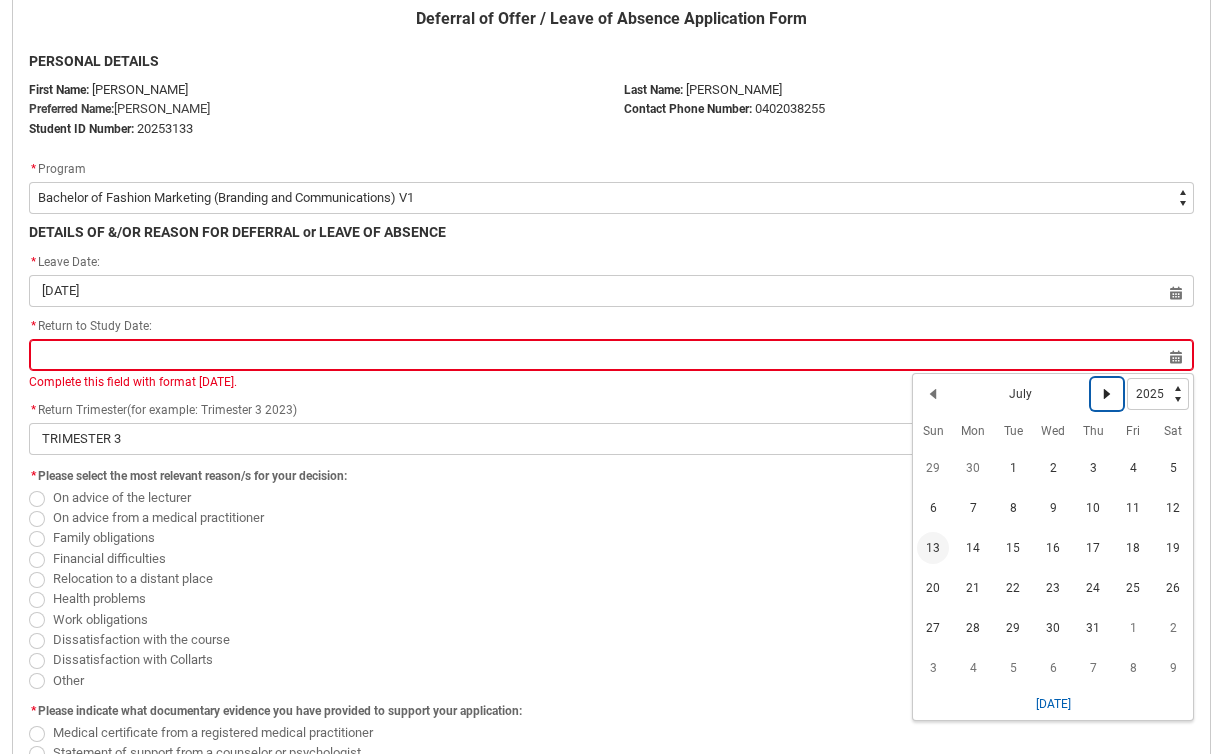 click on "Next Month" 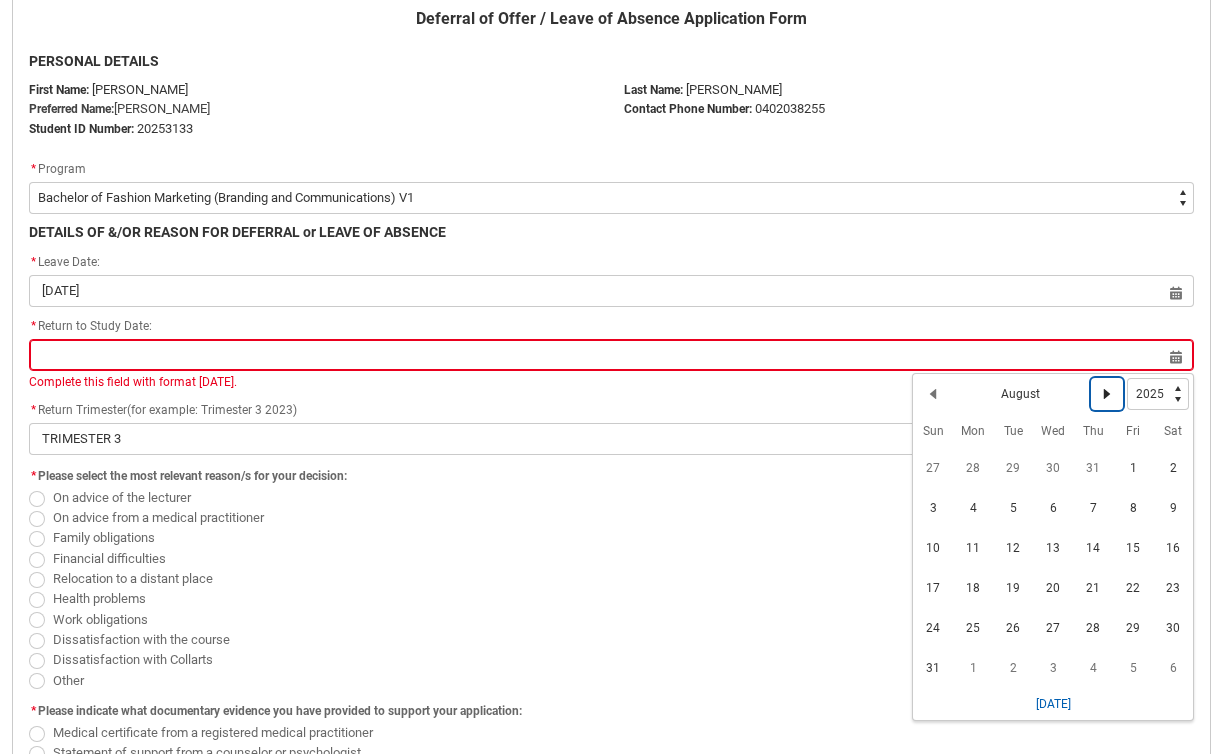 click on "Next Month" 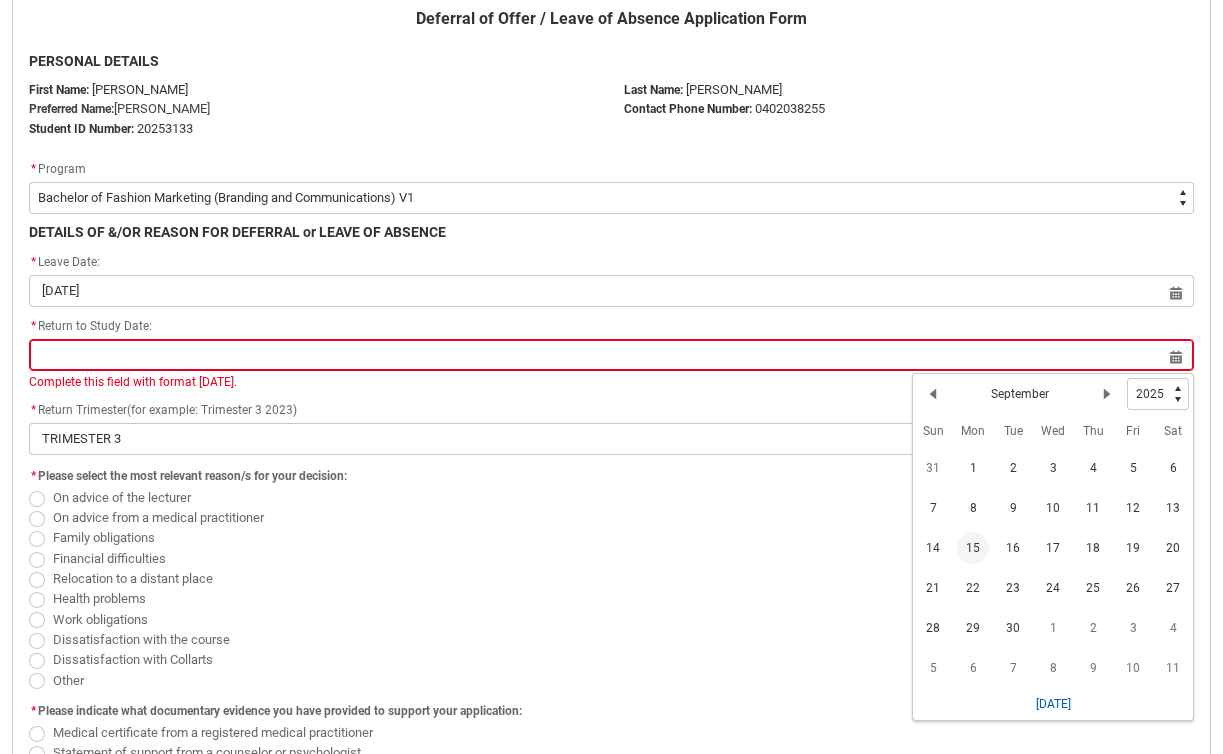 click on "15" 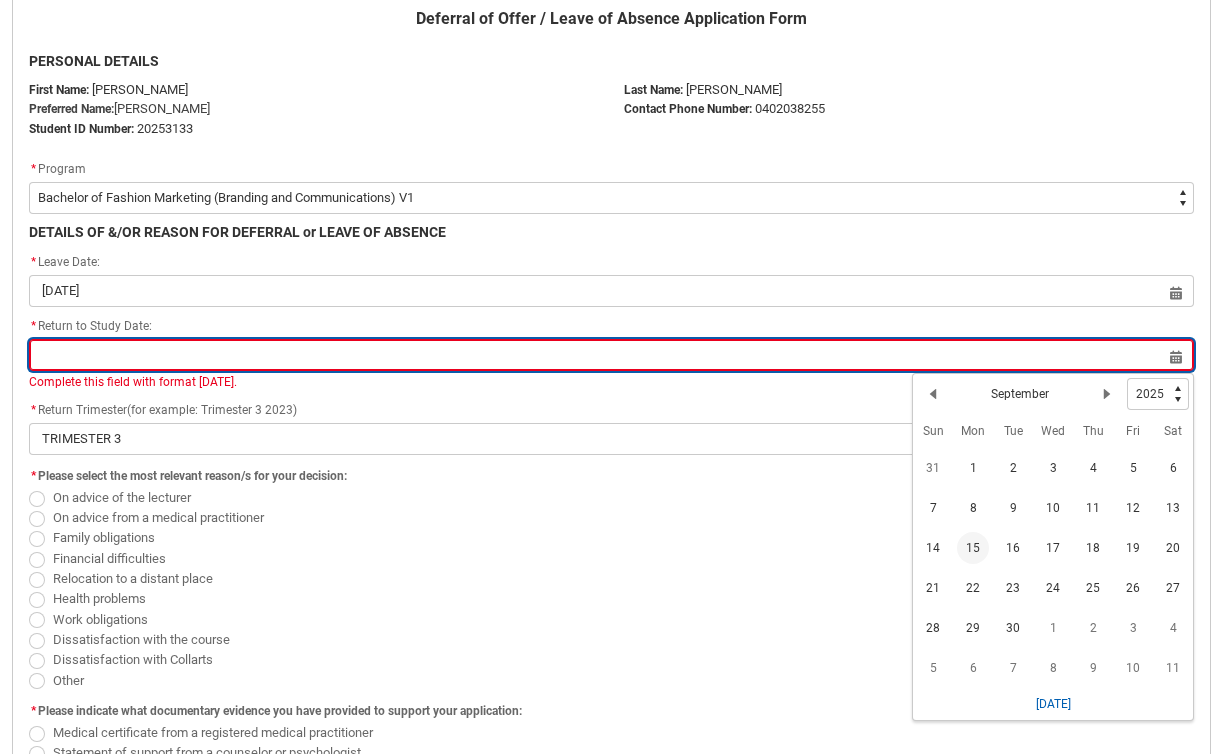 type on "2025-09-15" 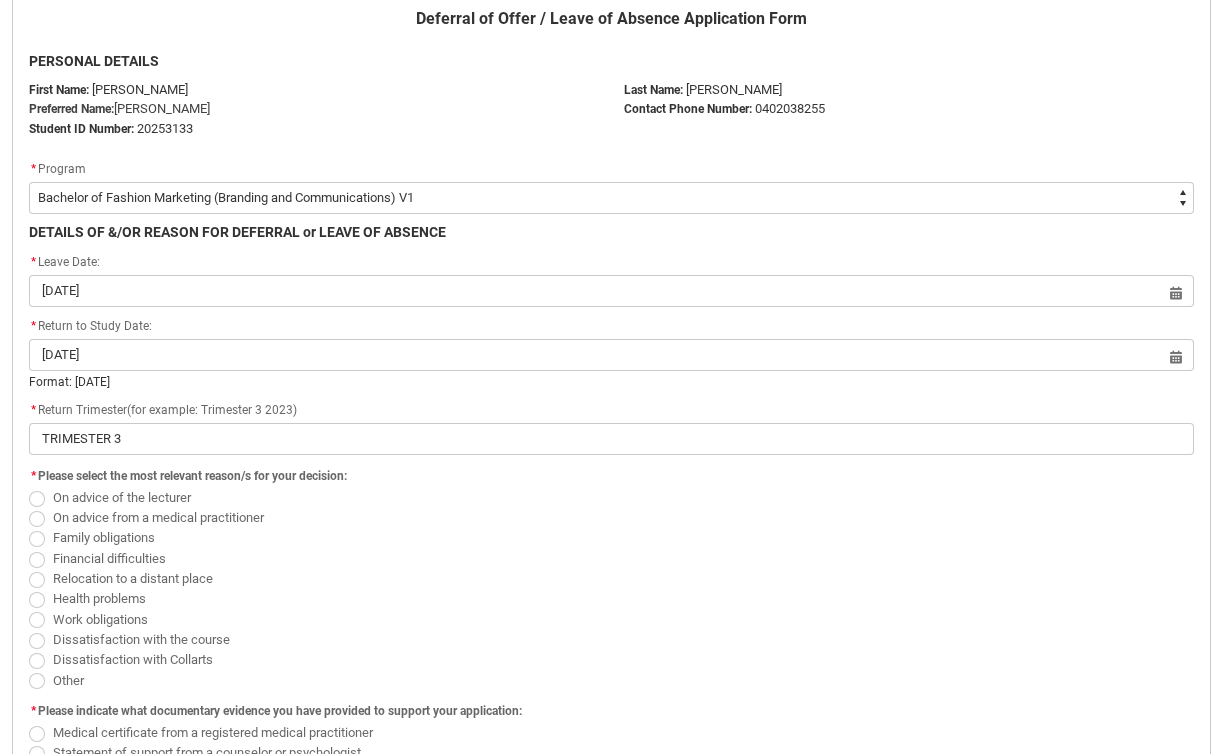 click at bounding box center [37, 600] 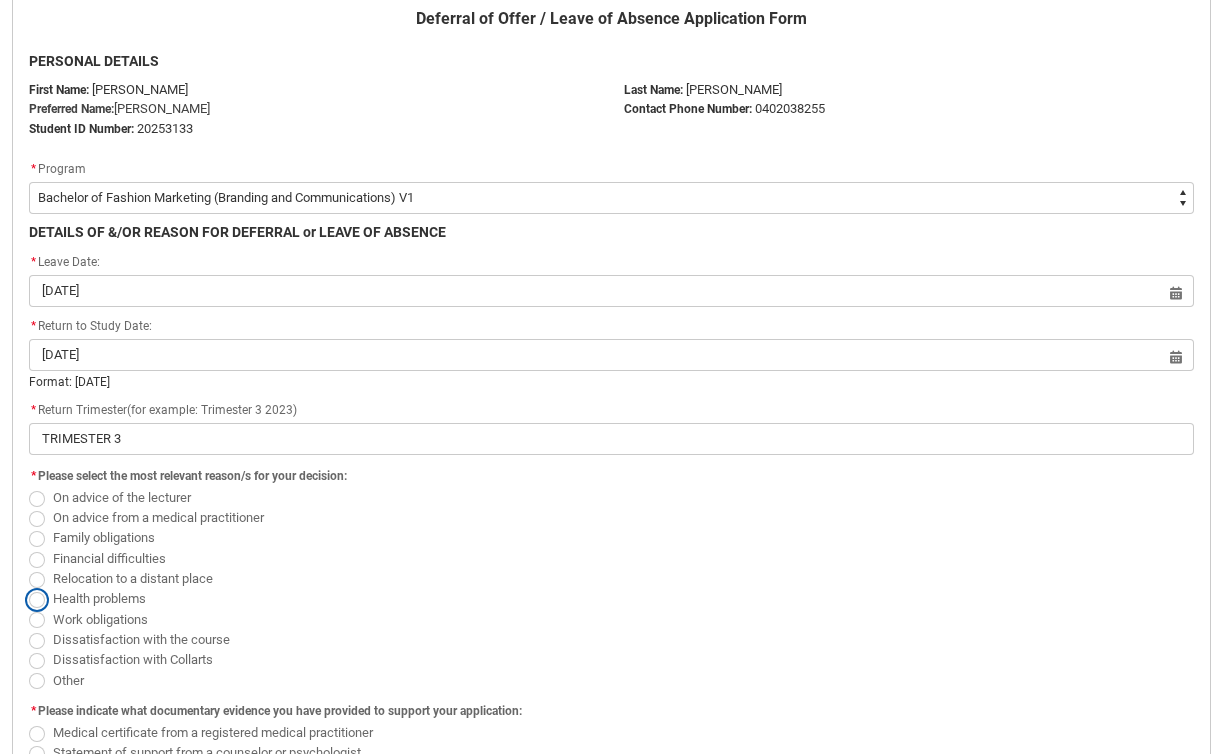 click on "Health problems" at bounding box center [28, 588] 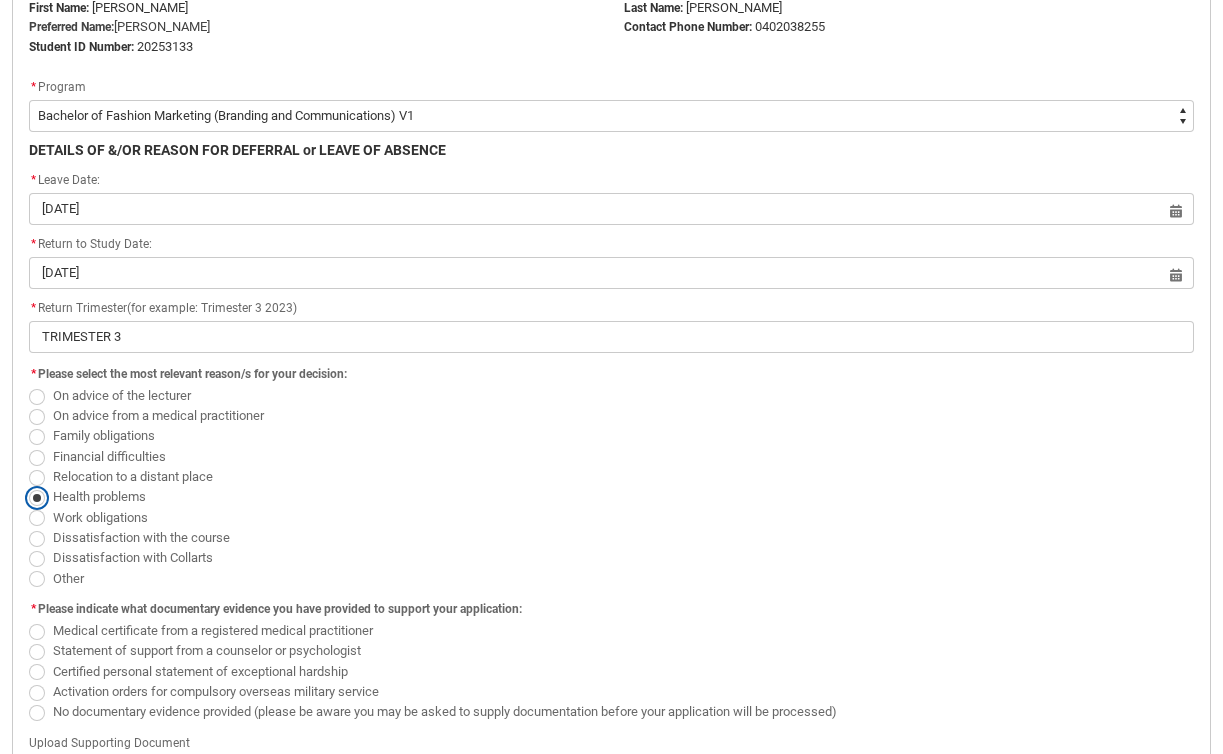 scroll, scrollTop: 548, scrollLeft: 0, axis: vertical 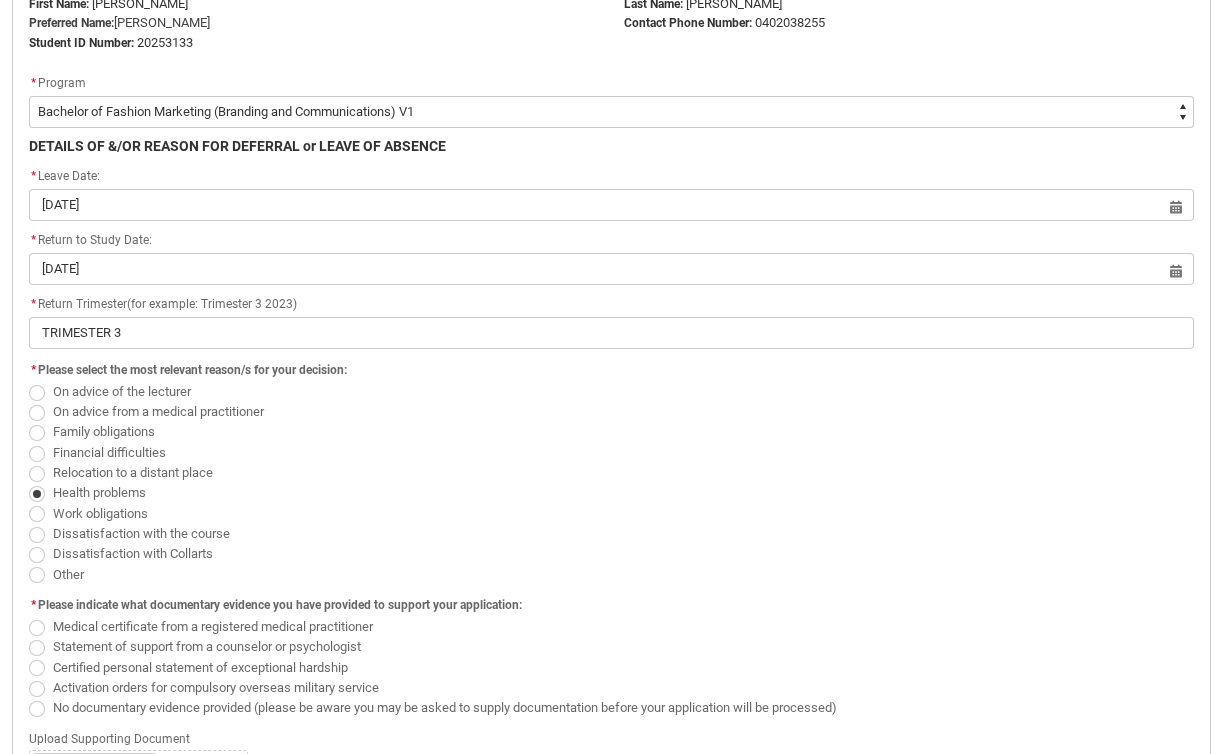 click at bounding box center (37, 413) 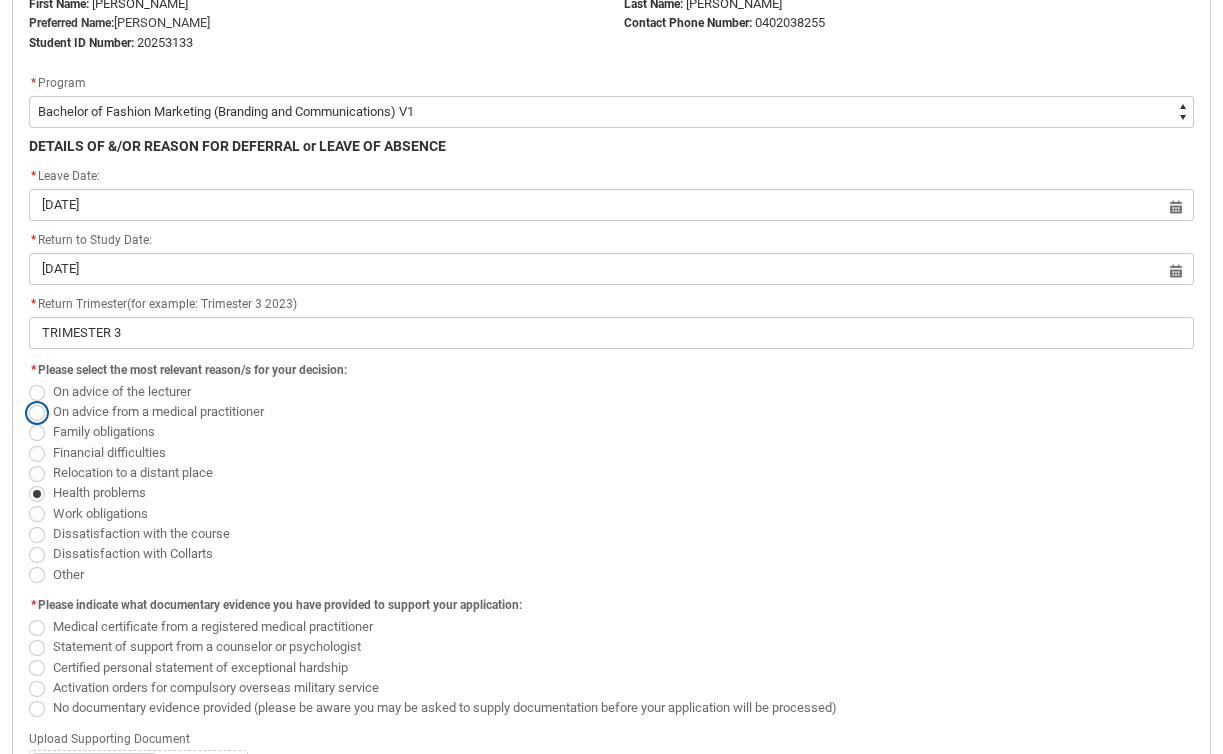click on "On advice from a medical practitioner" at bounding box center [28, 400] 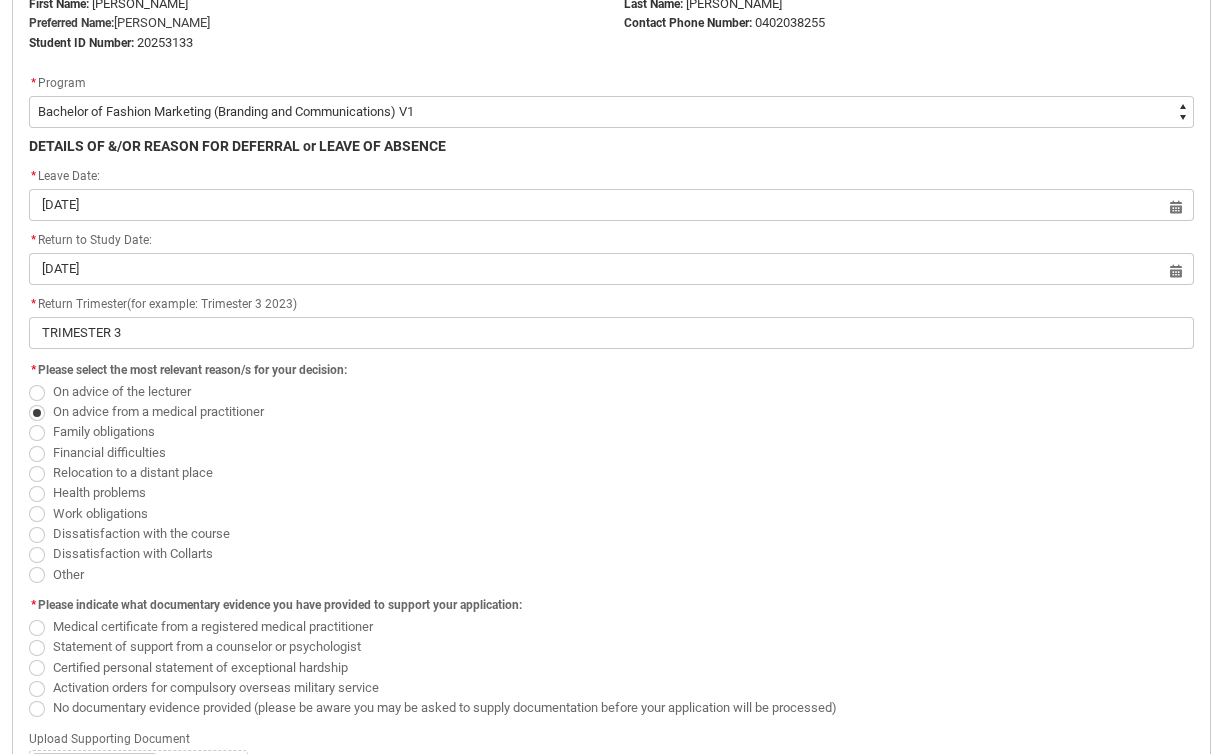 click at bounding box center (37, 494) 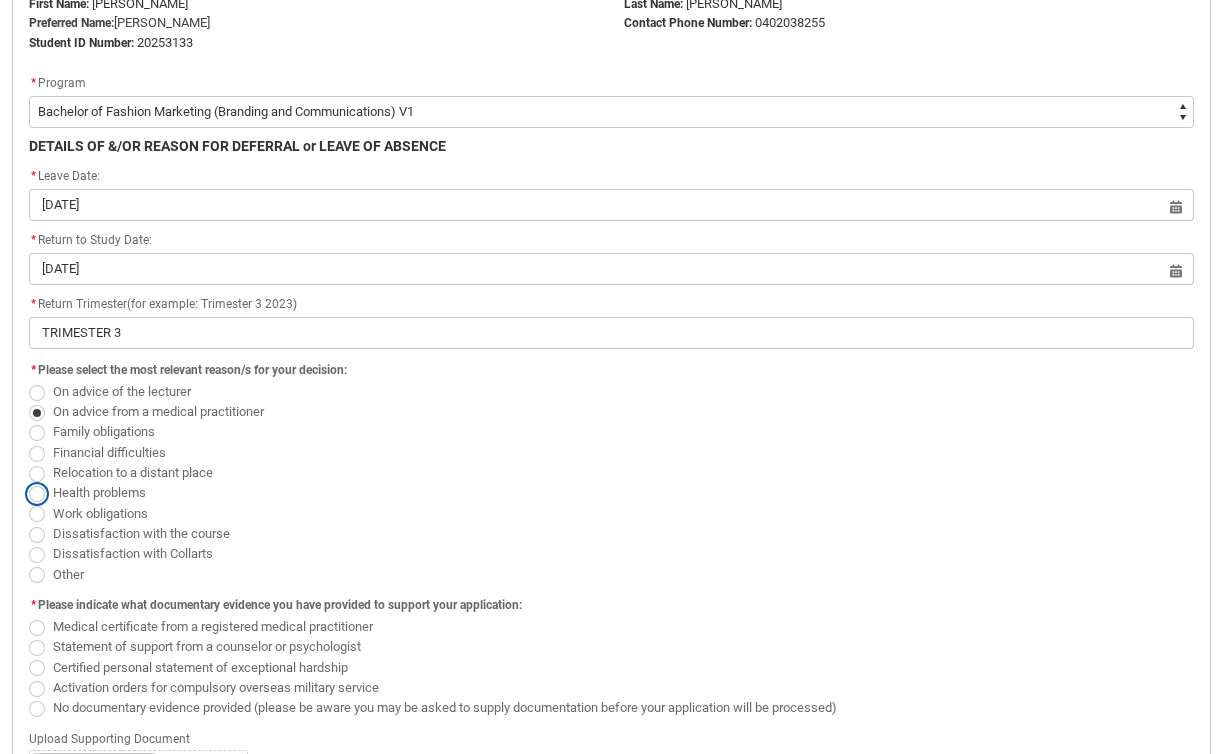 click on "Health problems" at bounding box center [28, 482] 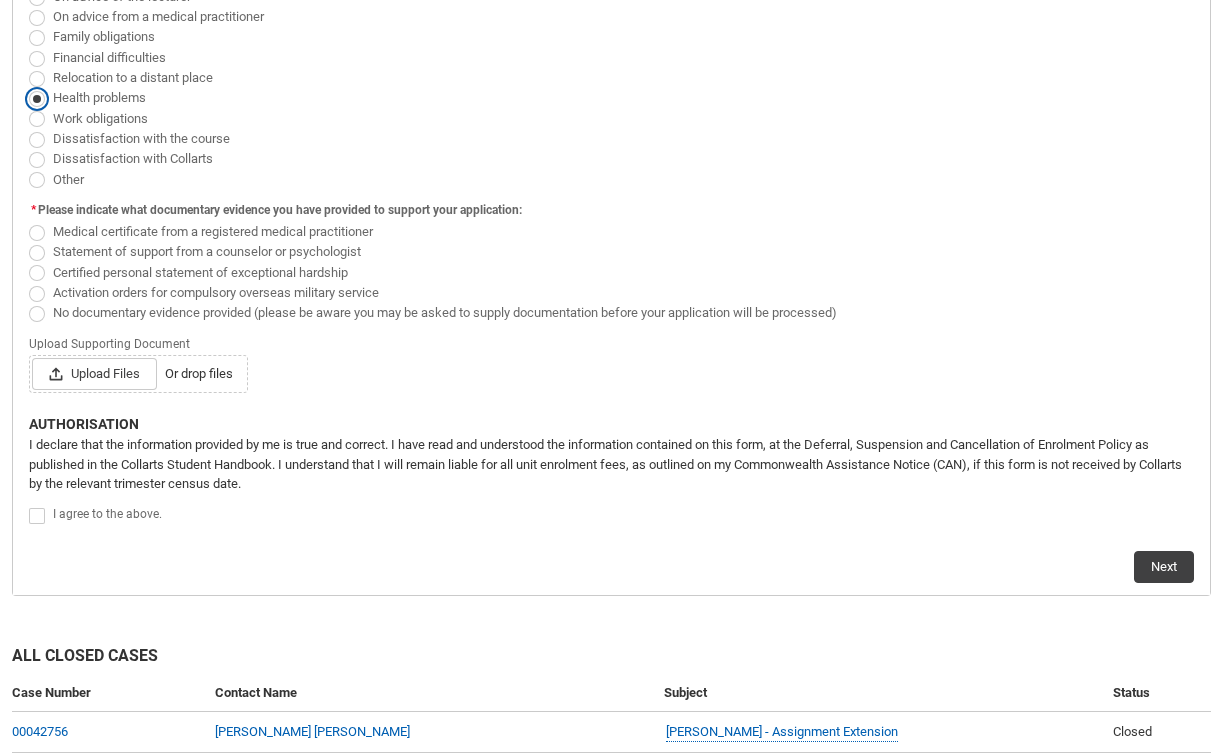 scroll, scrollTop: 942, scrollLeft: 0, axis: vertical 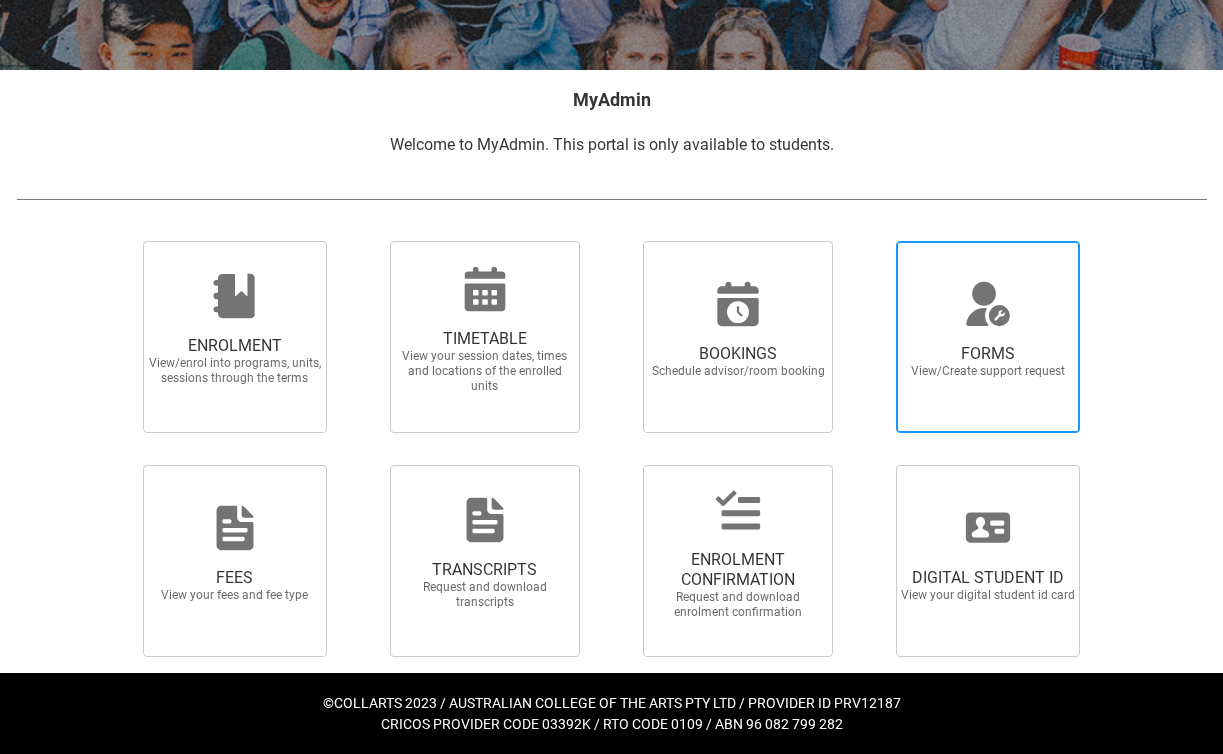 click on "FORMS View/Create support request" at bounding box center [988, 337] 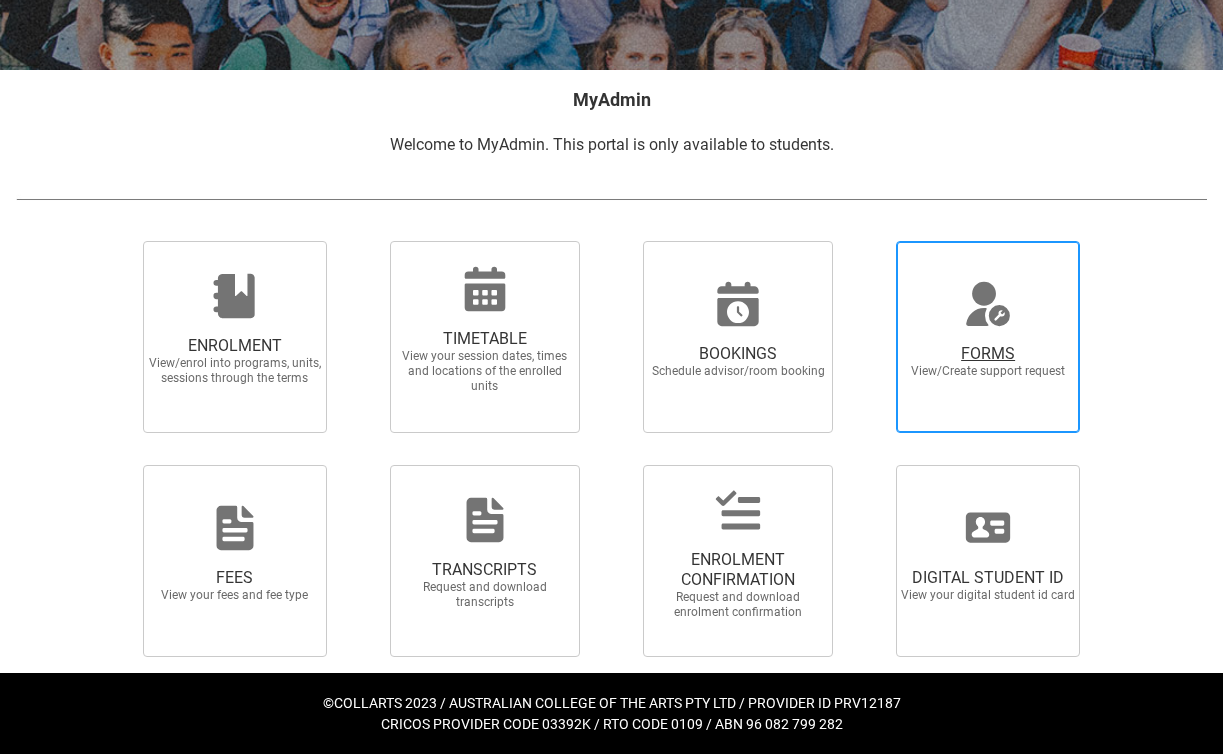 click on "FORMS View/Create support request" at bounding box center [872, 240] 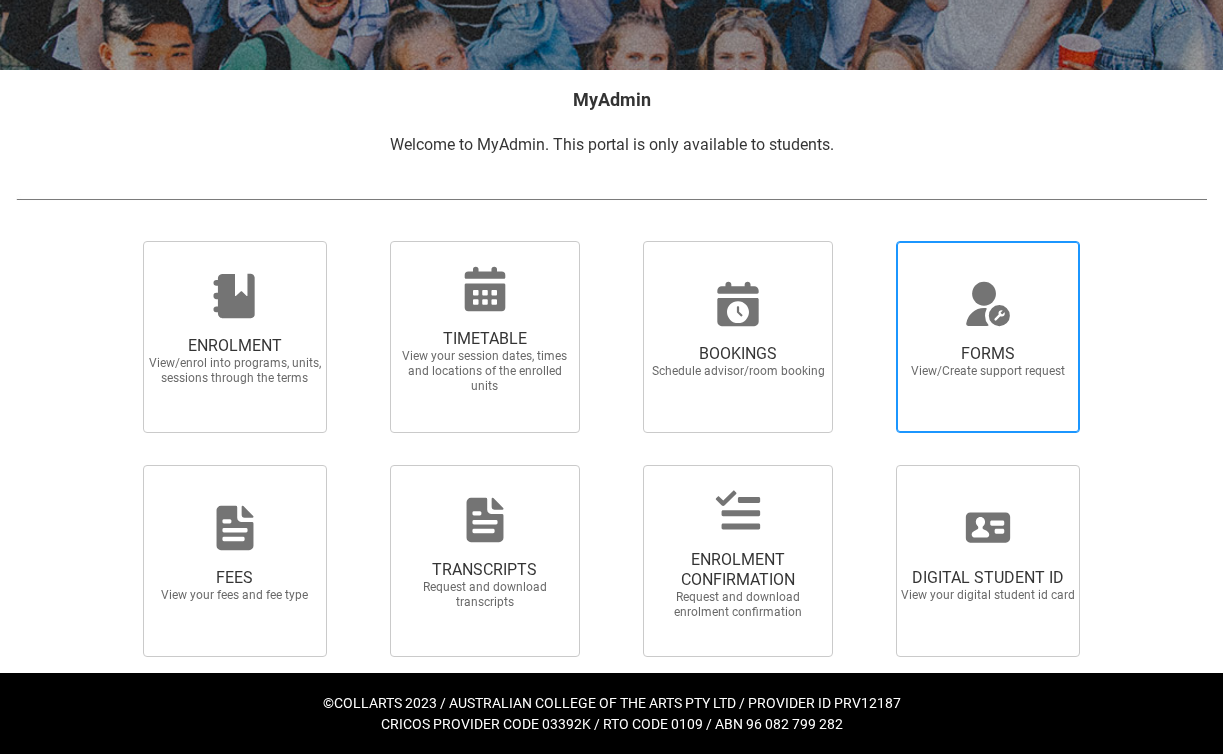click on "FORMS" at bounding box center [988, 354] 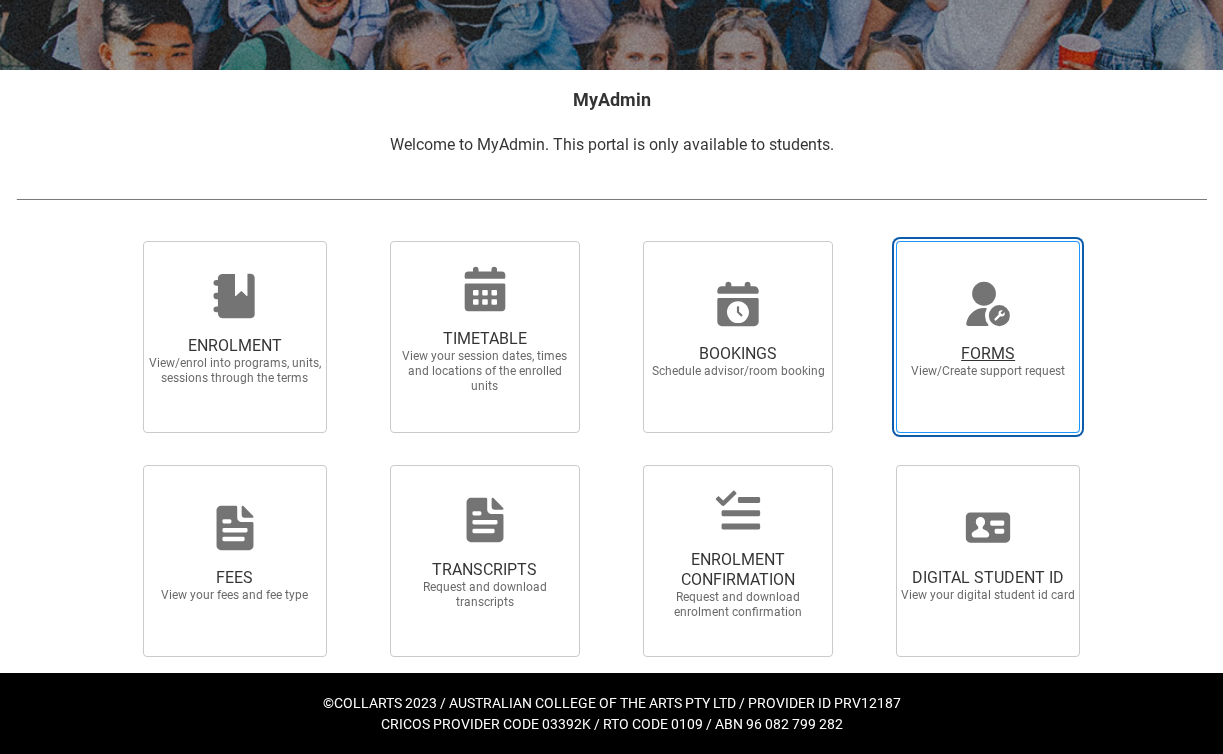 click on "FORMS View/Create support request" at bounding box center [872, 240] 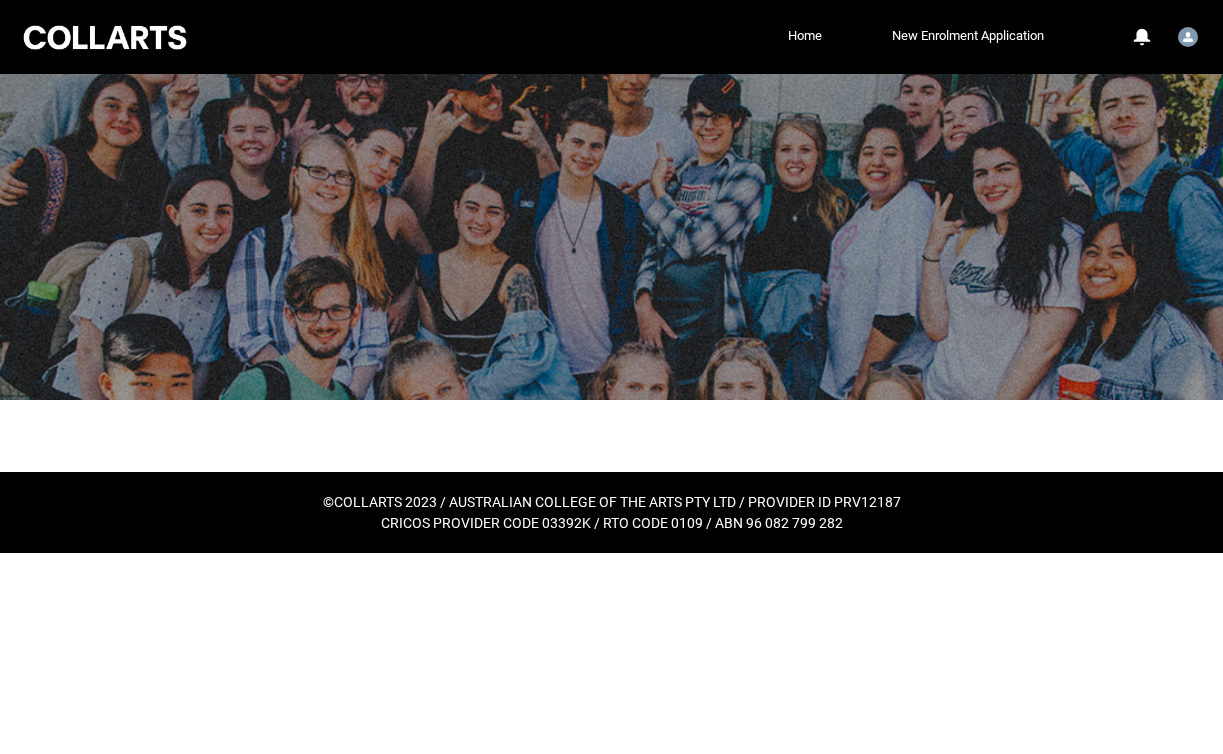 scroll, scrollTop: 0, scrollLeft: 0, axis: both 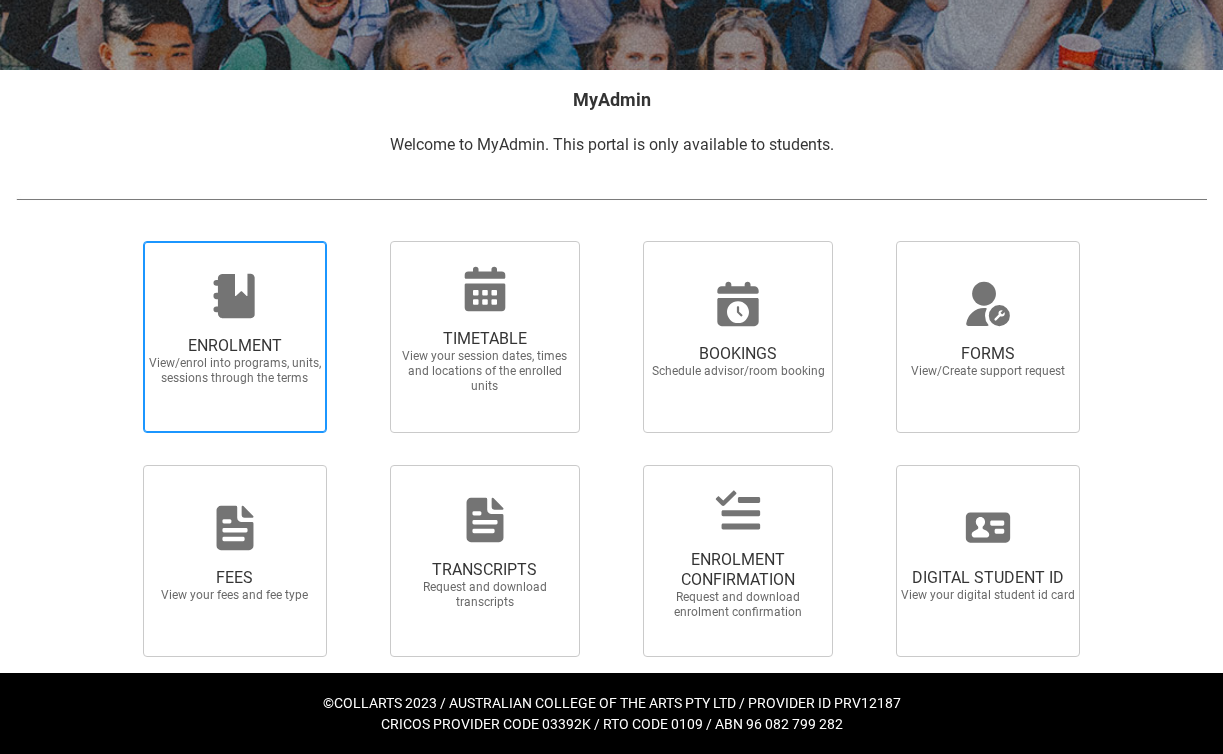 click on "ENROLMENT View/enrol into programs, units, sessions through the terms" at bounding box center [235, 361] 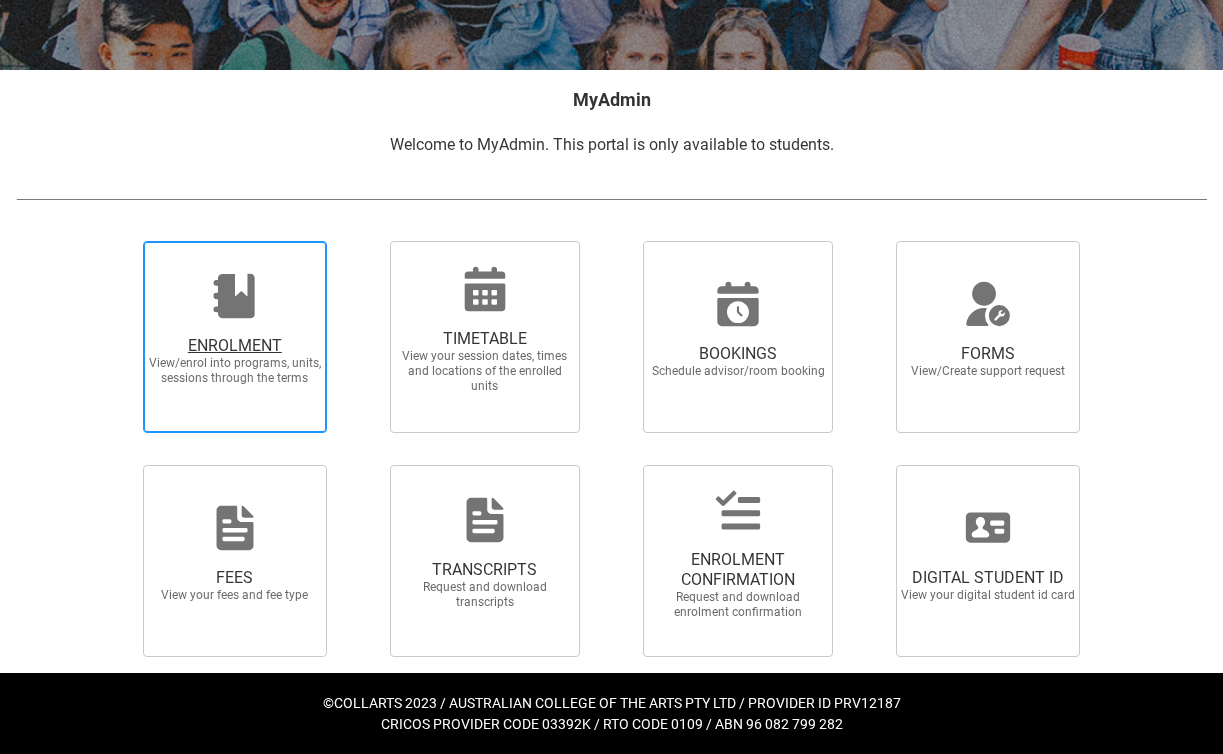 radio on "true" 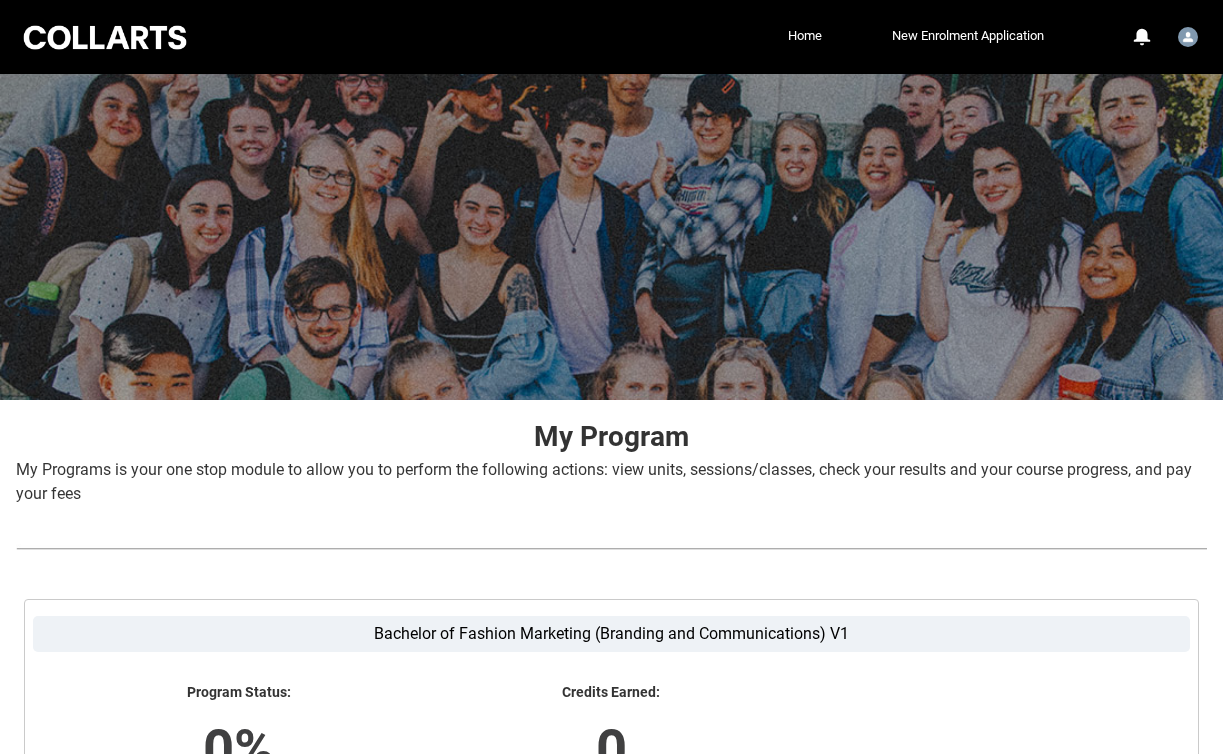 scroll, scrollTop: 359, scrollLeft: 0, axis: vertical 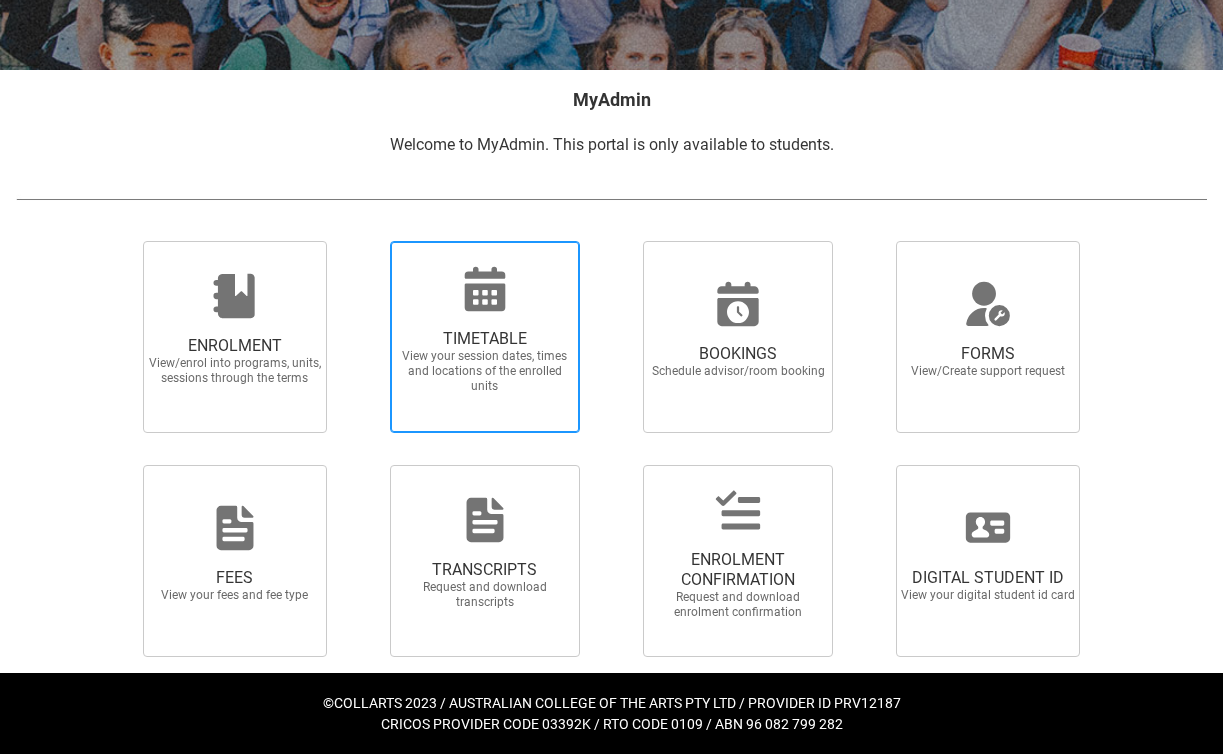 click on "TIMETABLE" at bounding box center (485, 339) 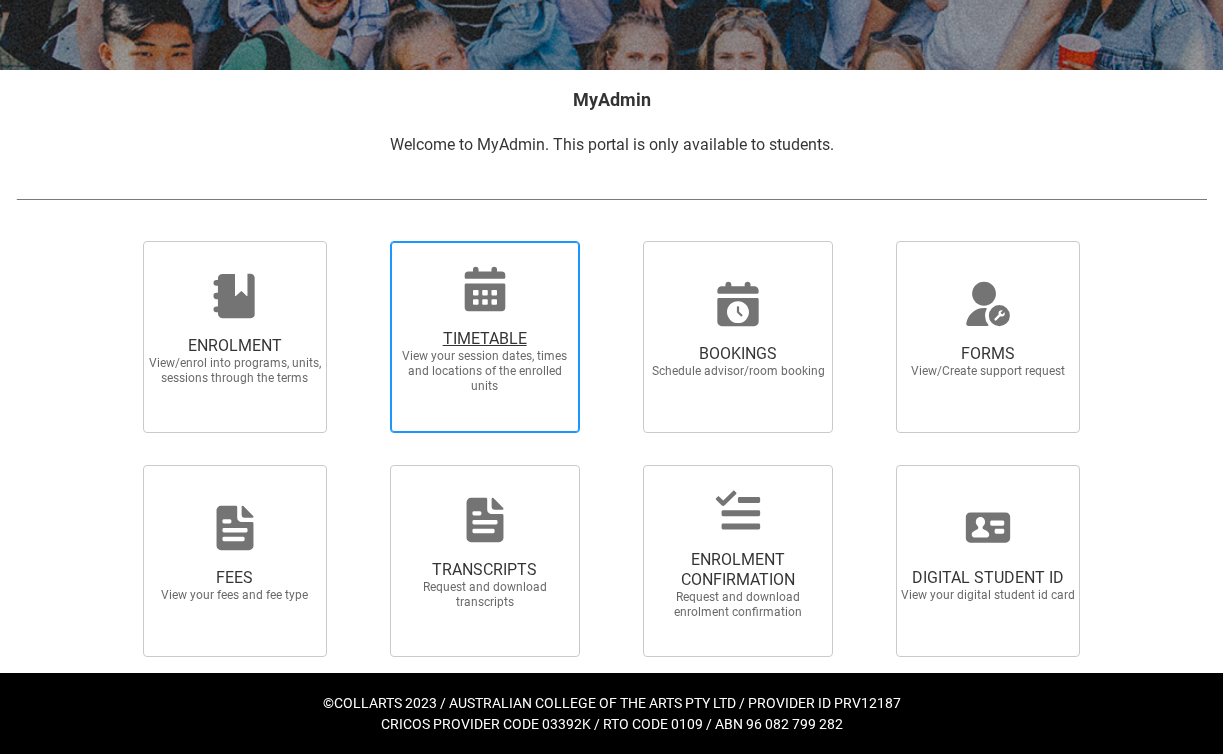 click on "TIMETABLE View your session dates, times and locations of the enrolled units" at bounding box center (365, 240) 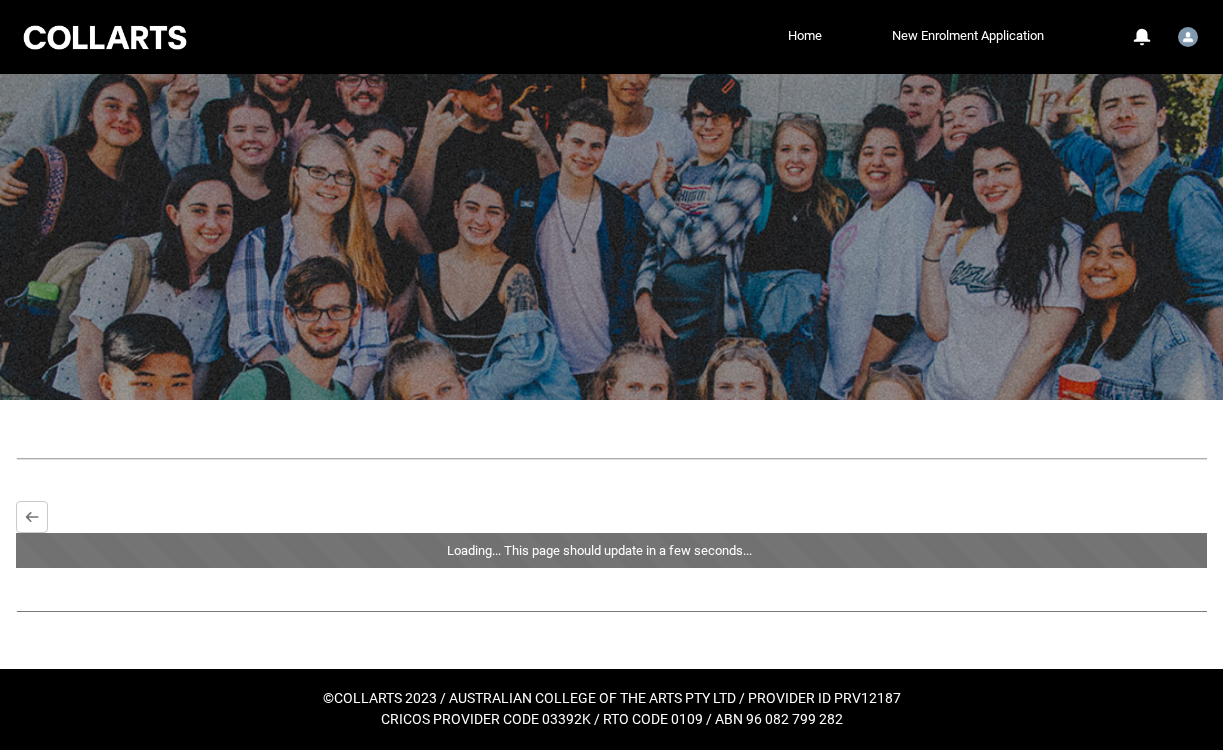 scroll, scrollTop: 0, scrollLeft: 0, axis: both 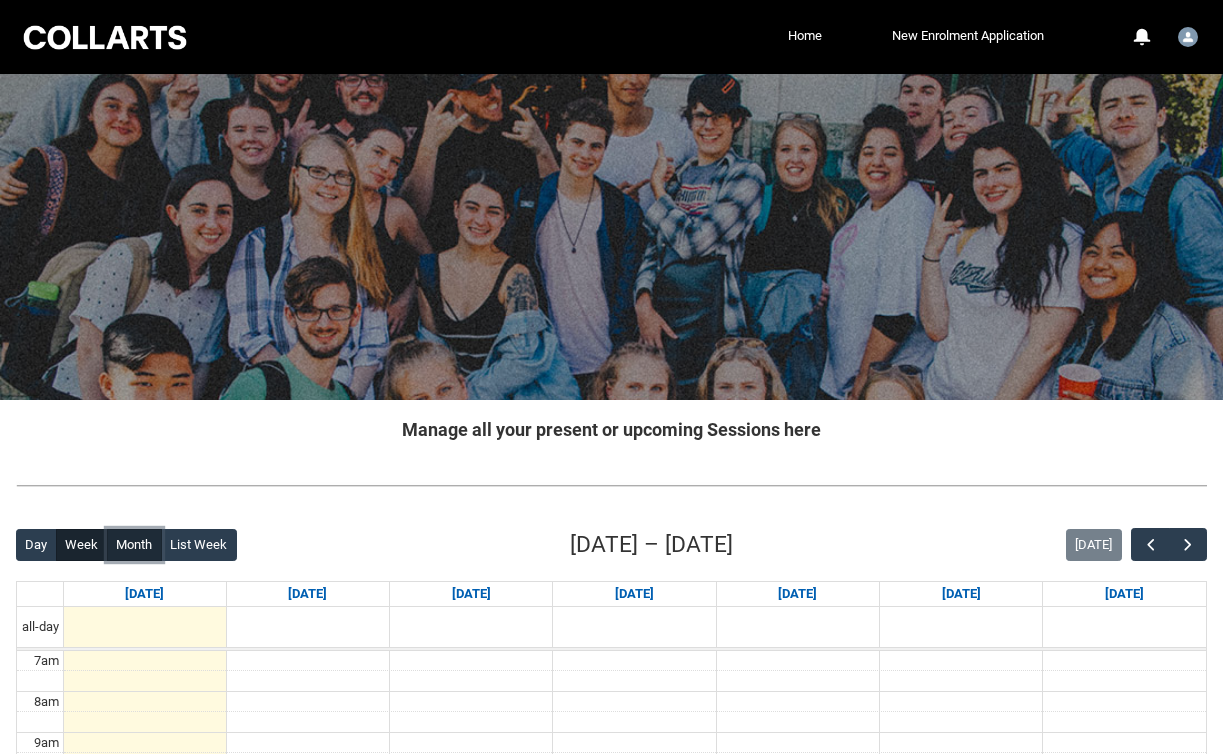 click on "Month" at bounding box center (134, 545) 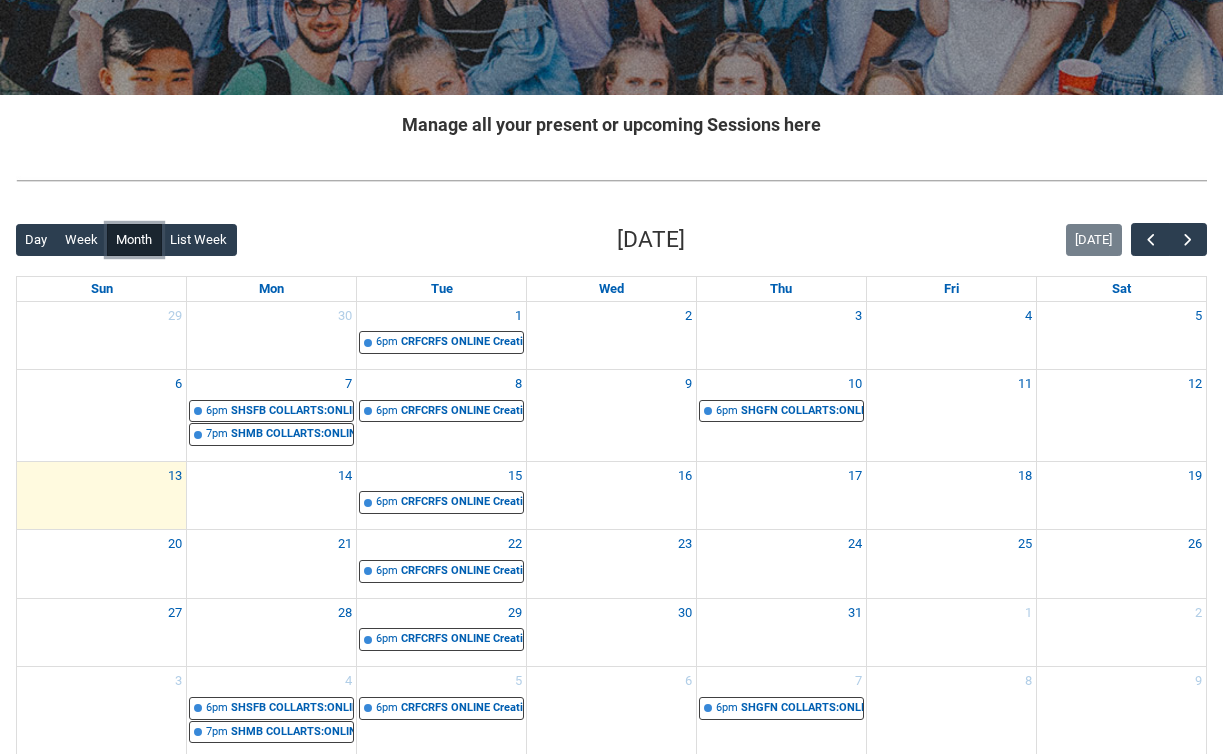scroll, scrollTop: 308, scrollLeft: 0, axis: vertical 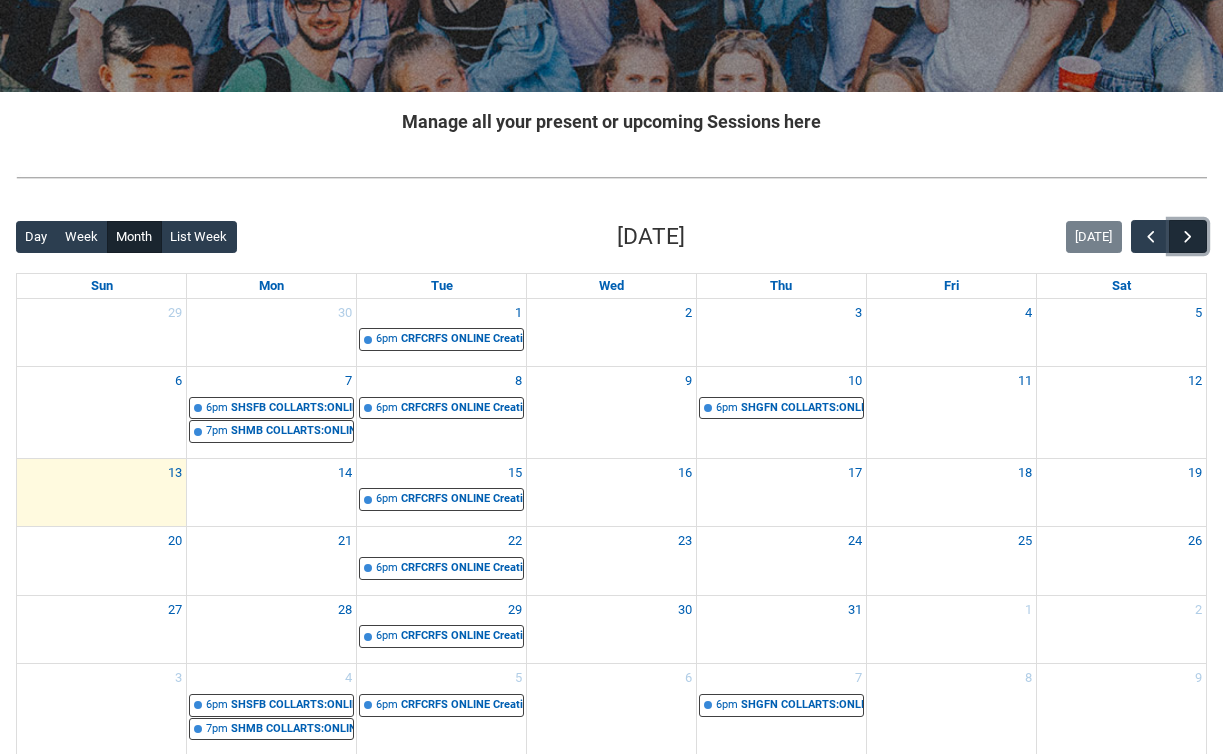 click at bounding box center [1188, 237] 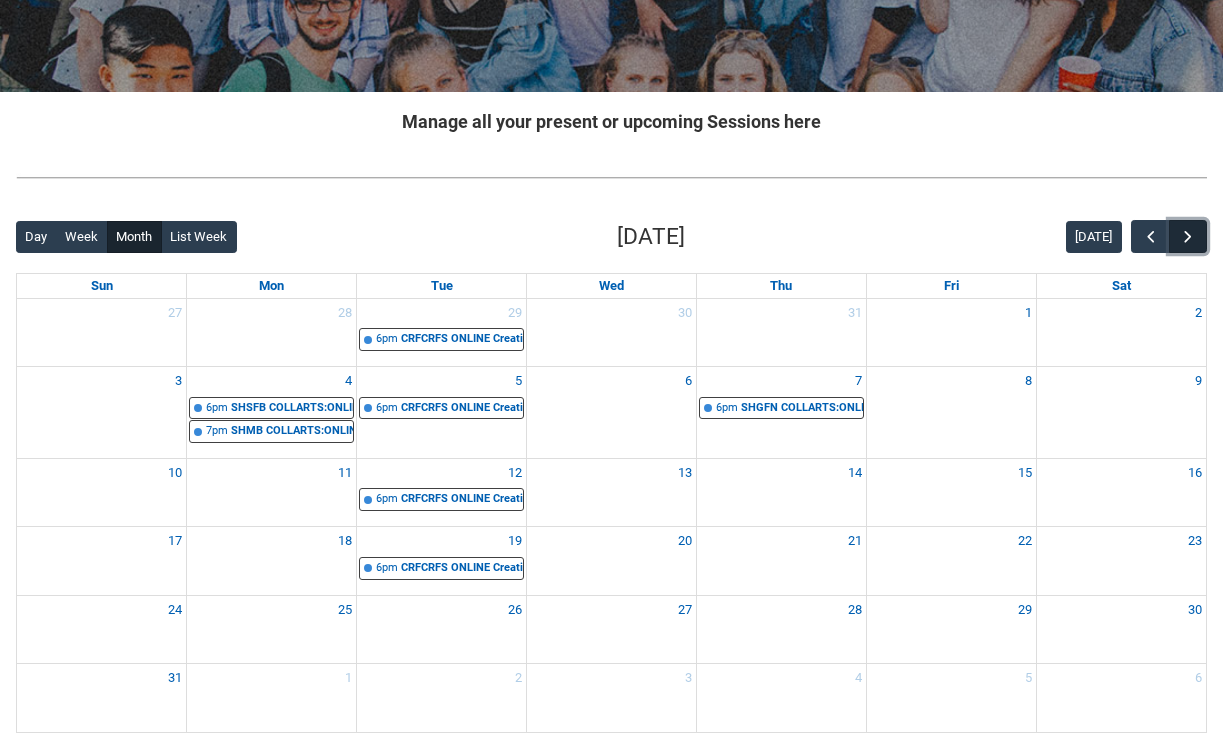 click at bounding box center (1188, 237) 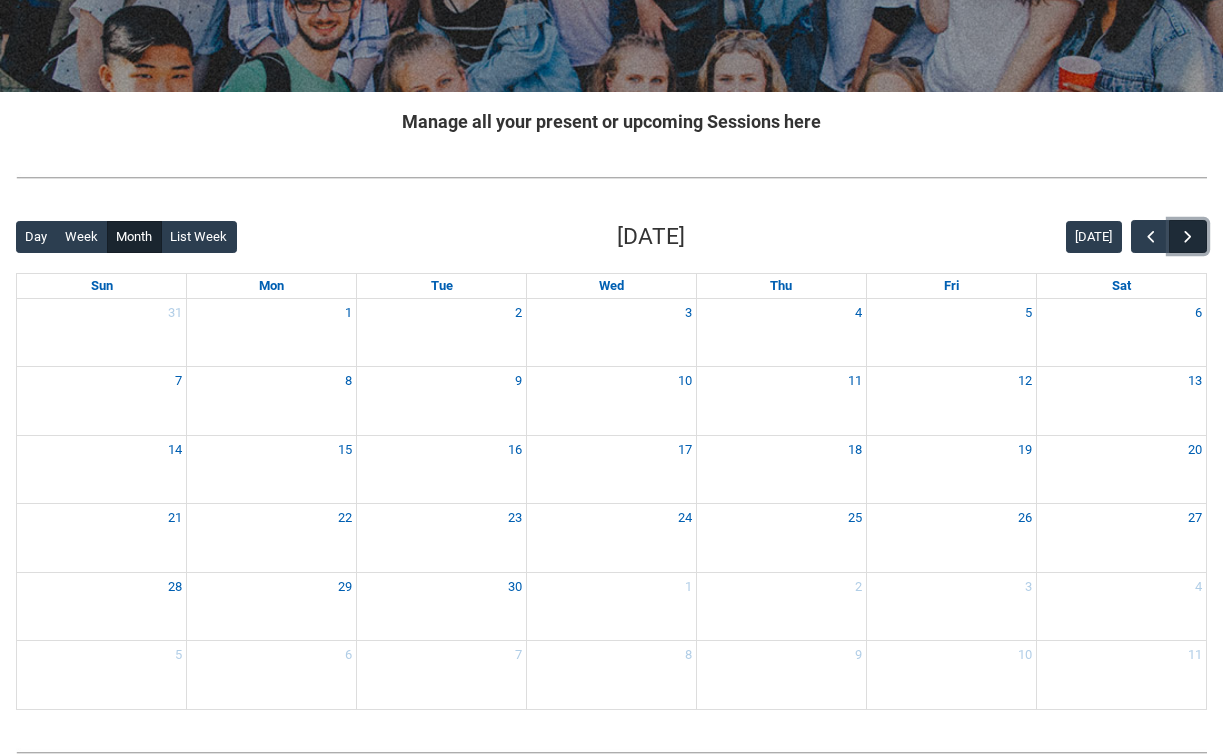 click at bounding box center [1188, 237] 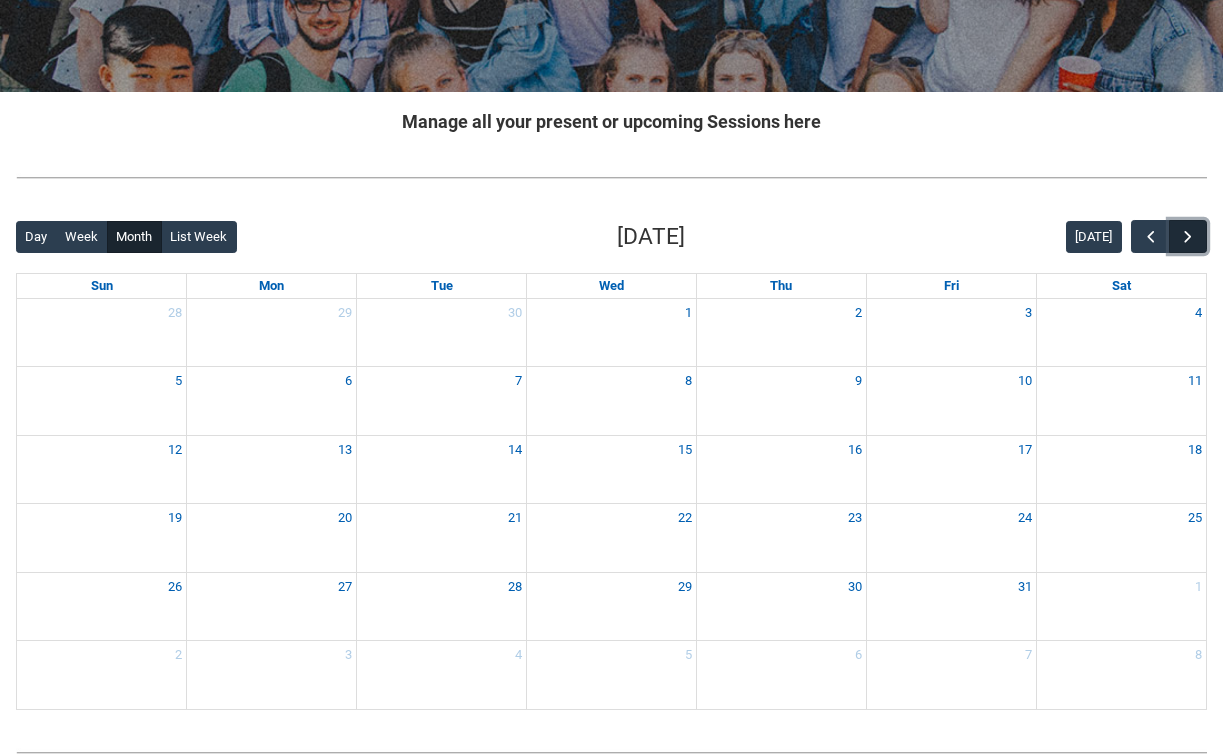 click at bounding box center (1188, 237) 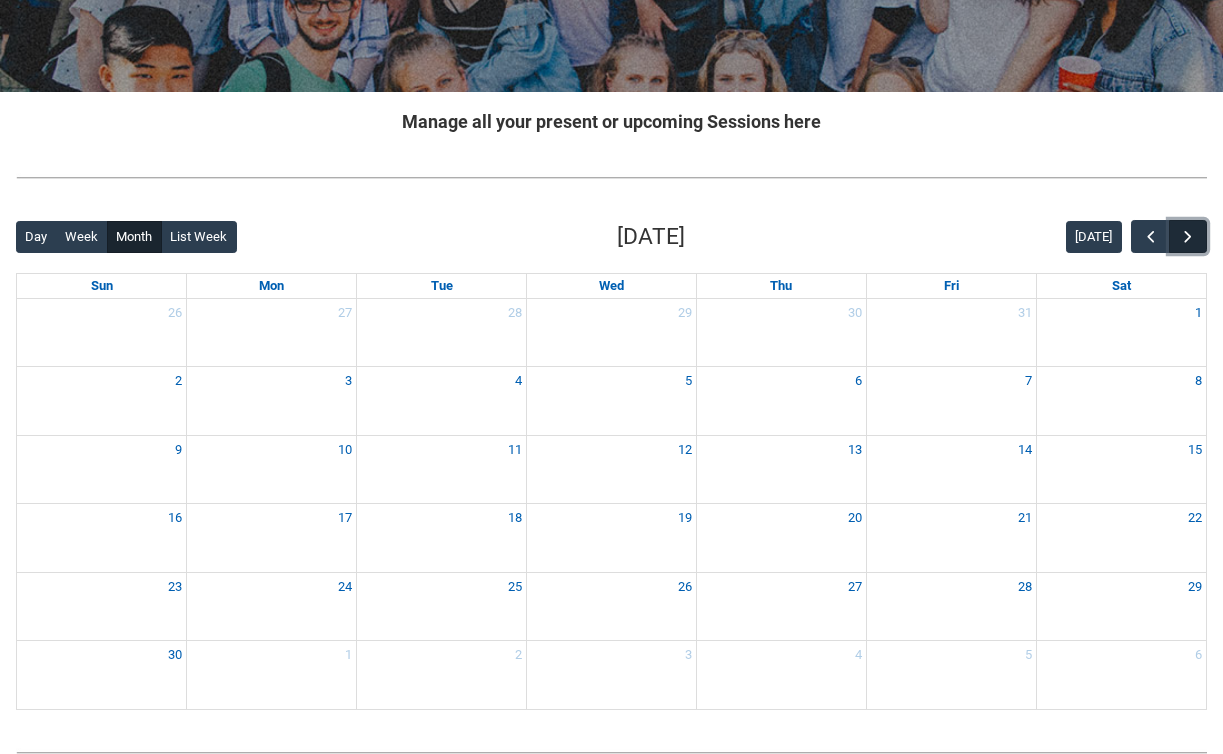 click at bounding box center [1188, 237] 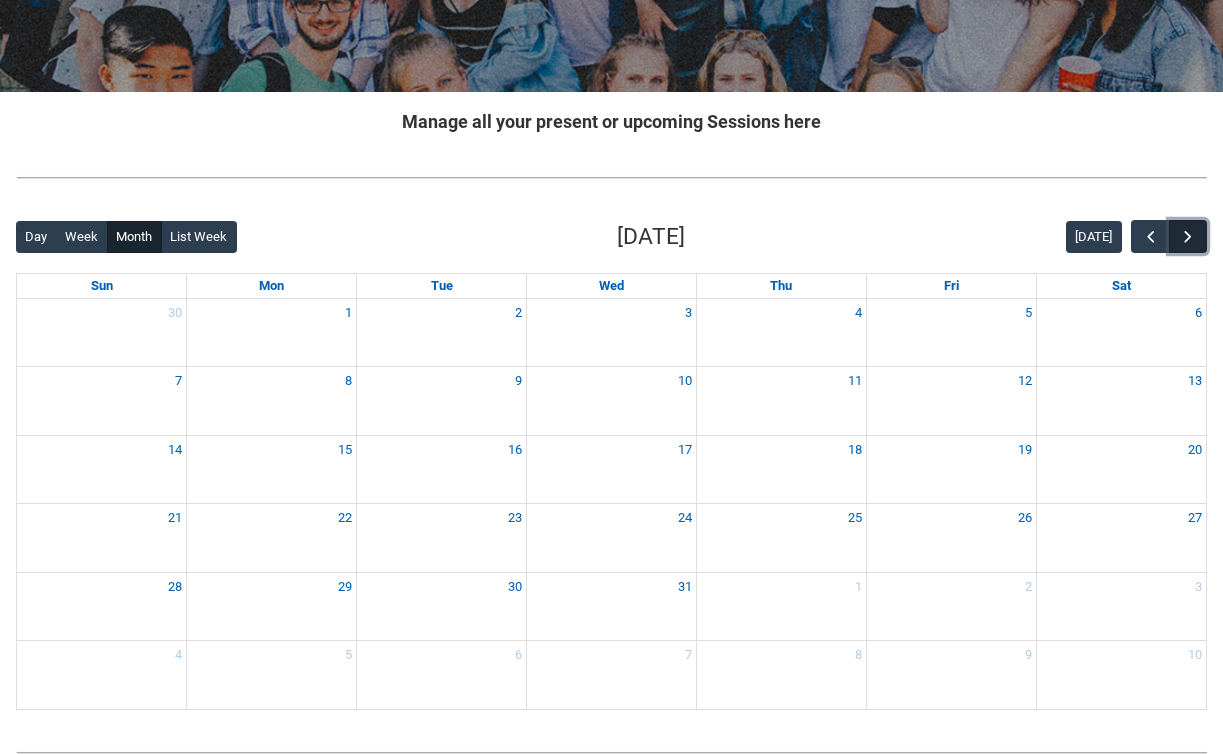click at bounding box center [1188, 237] 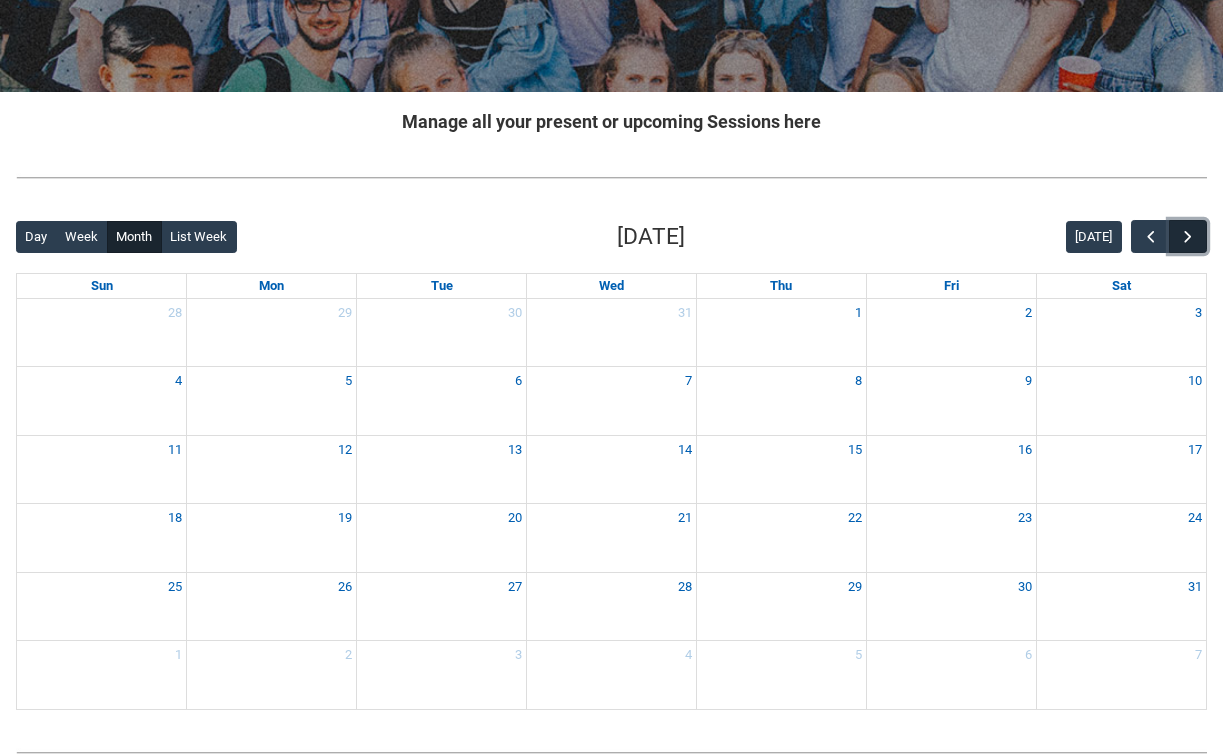 click at bounding box center [1188, 237] 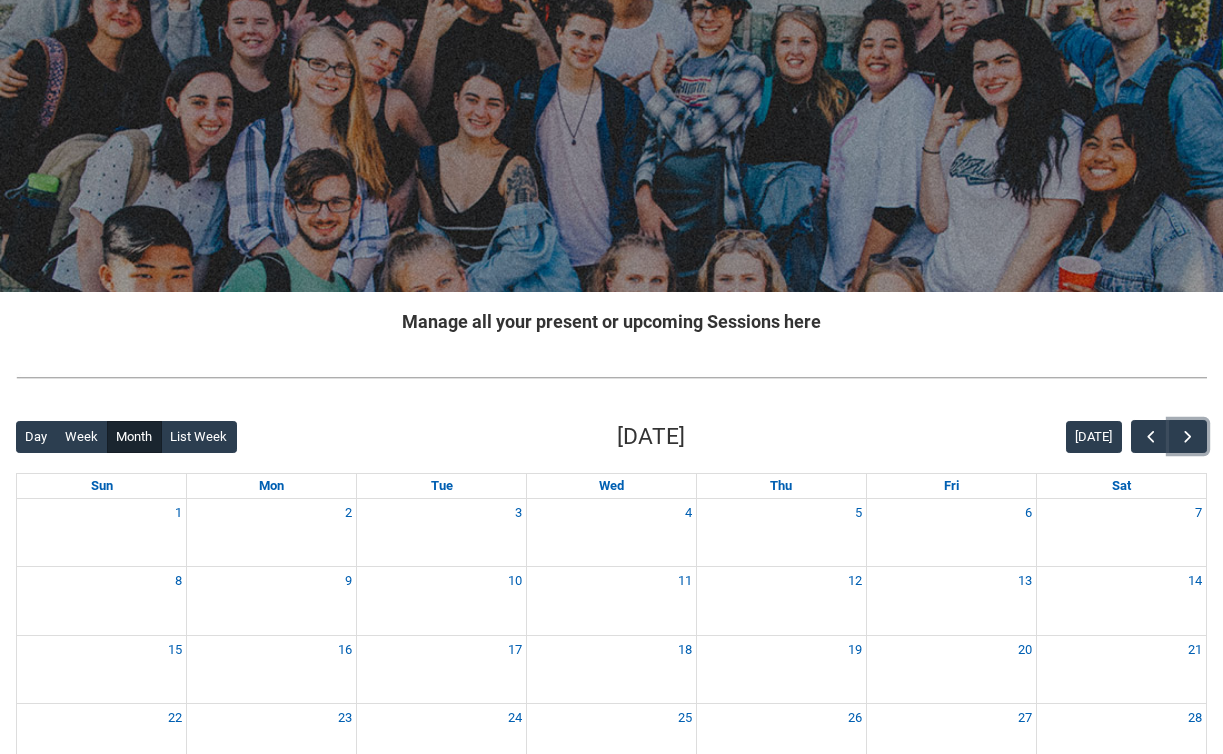 scroll, scrollTop: 0, scrollLeft: 0, axis: both 